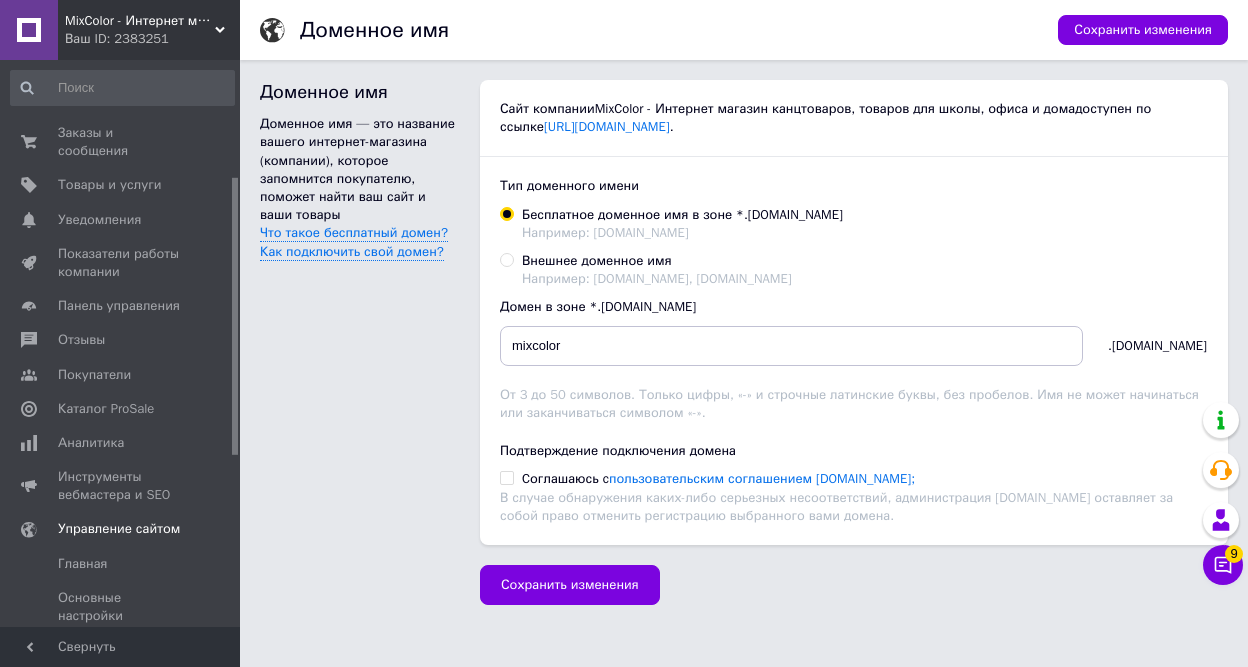 scroll, scrollTop: 0, scrollLeft: 0, axis: both 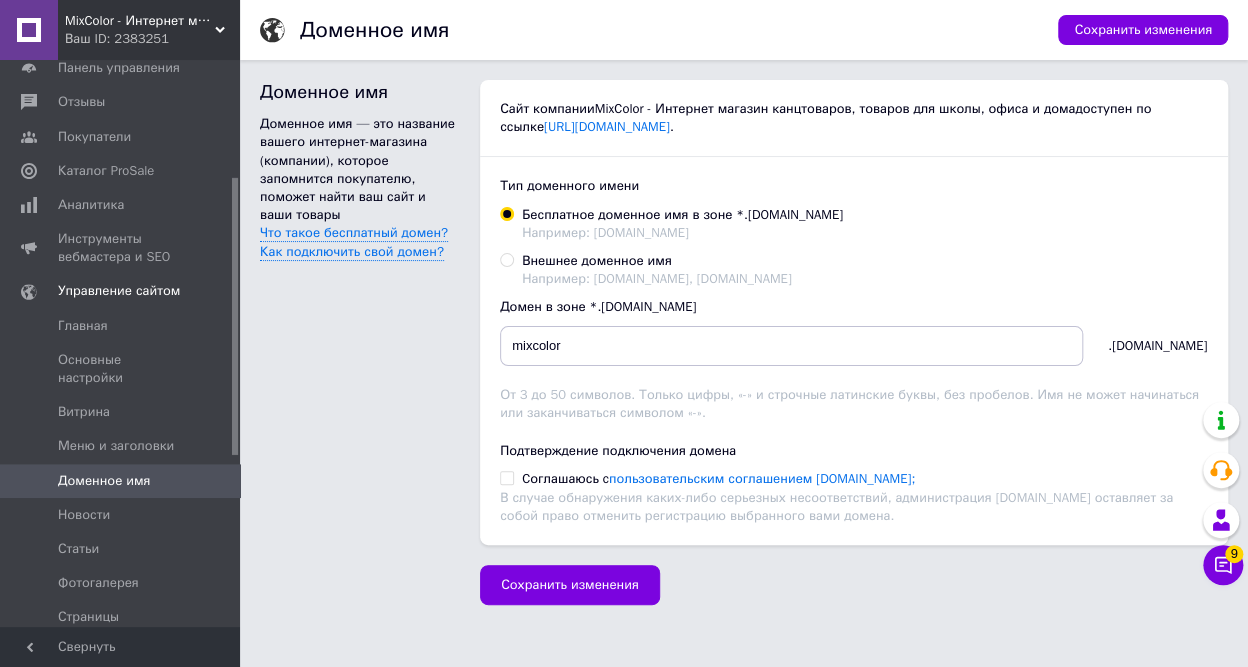 click on "Внешнее доменное имя Например: netbox.ua, netbox.com.ua" at bounding box center [506, 259] 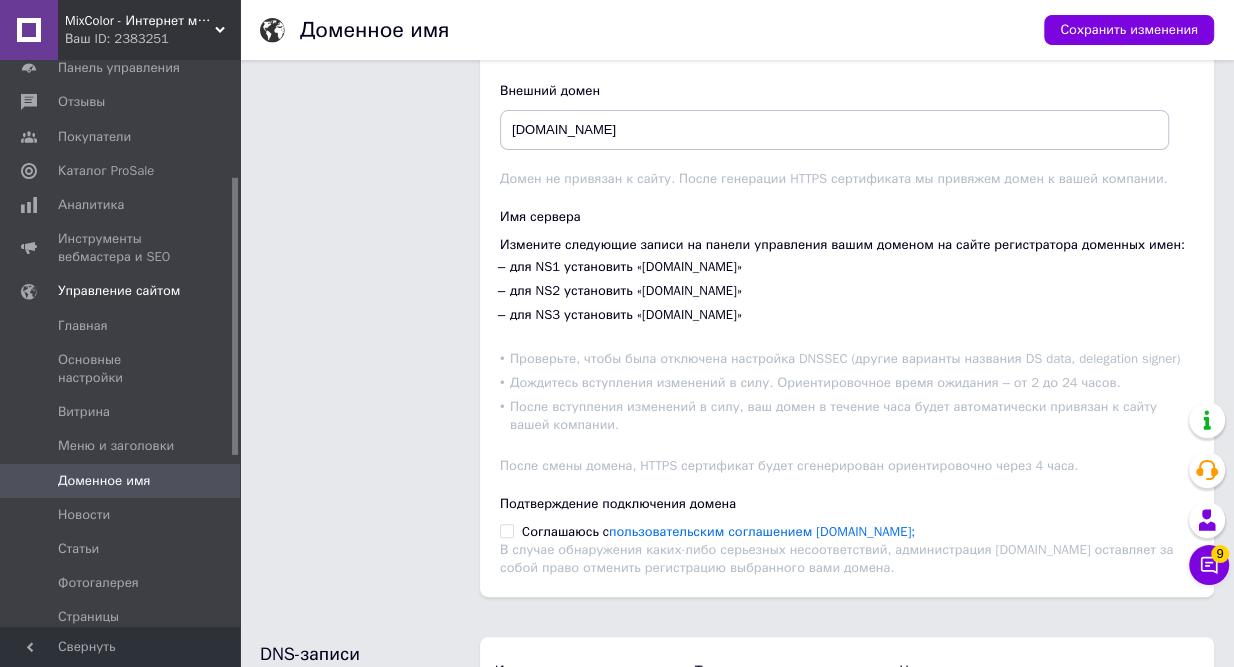scroll, scrollTop: 363, scrollLeft: 0, axis: vertical 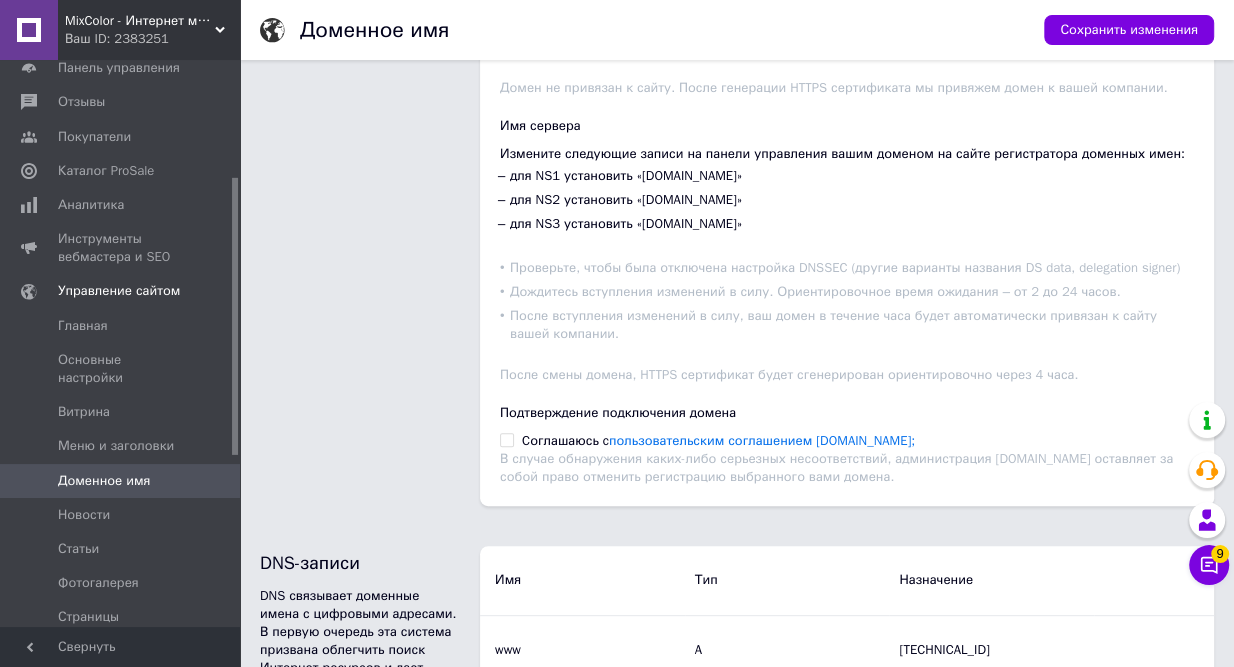 click on "Cоглашаюсь c   пользовательским соглашением Prom.ua;" at bounding box center (506, 439) 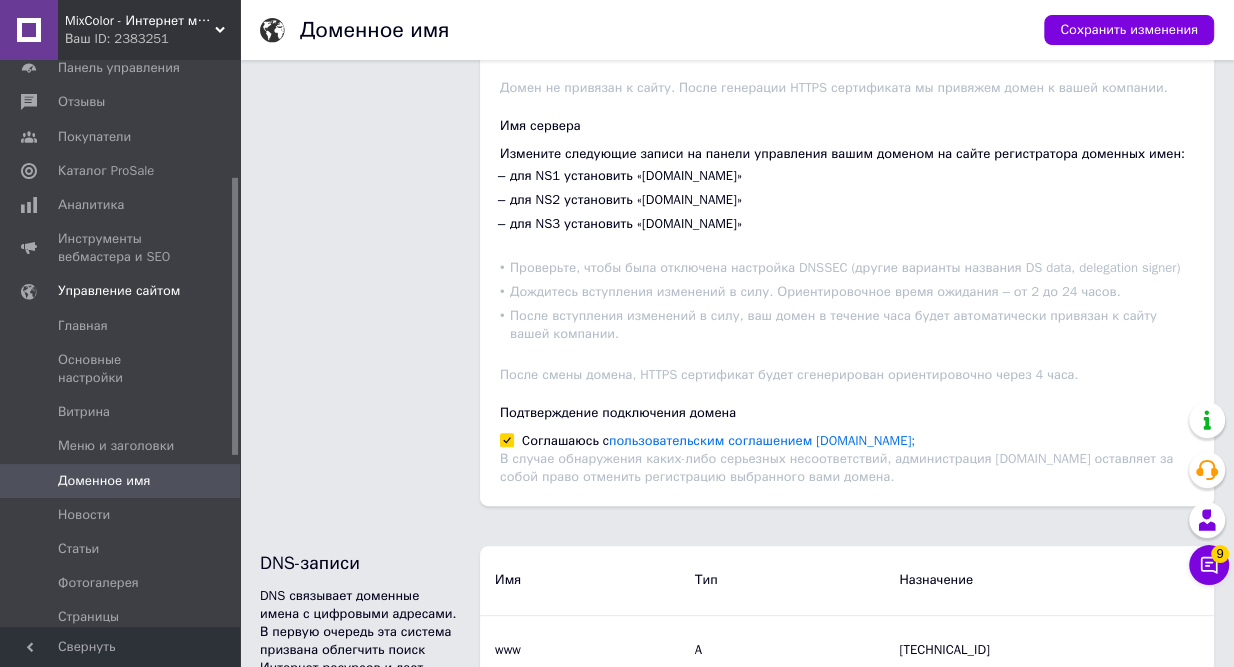 checkbox on "true" 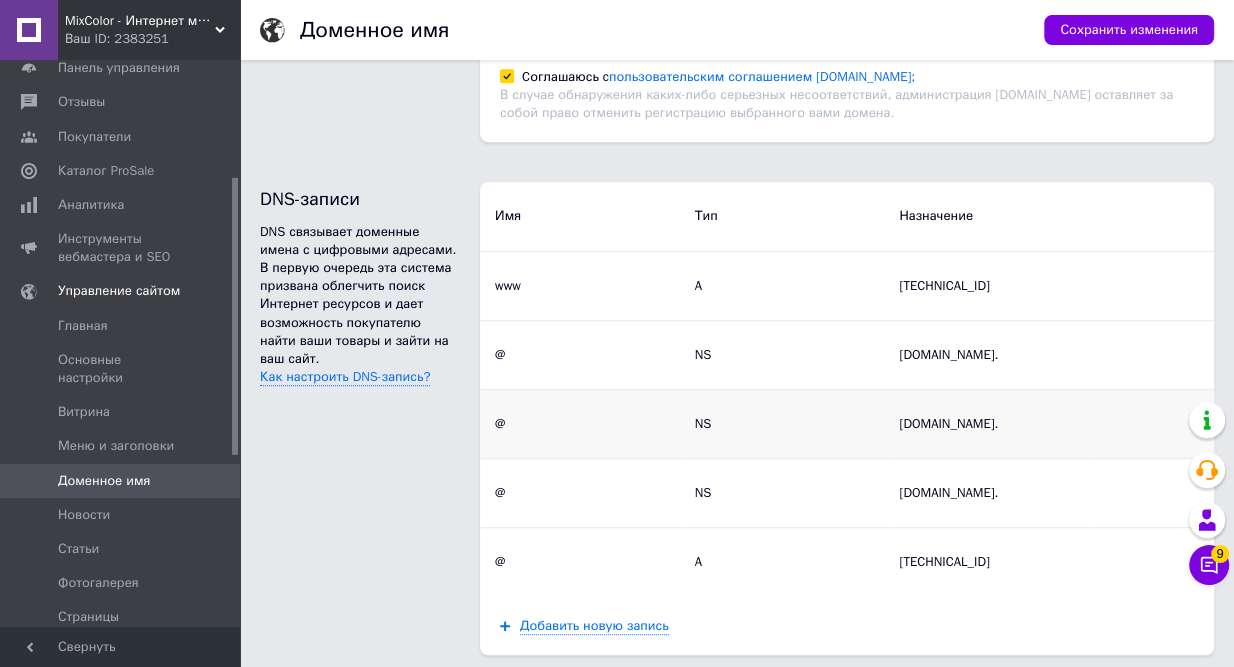 scroll, scrollTop: 765, scrollLeft: 0, axis: vertical 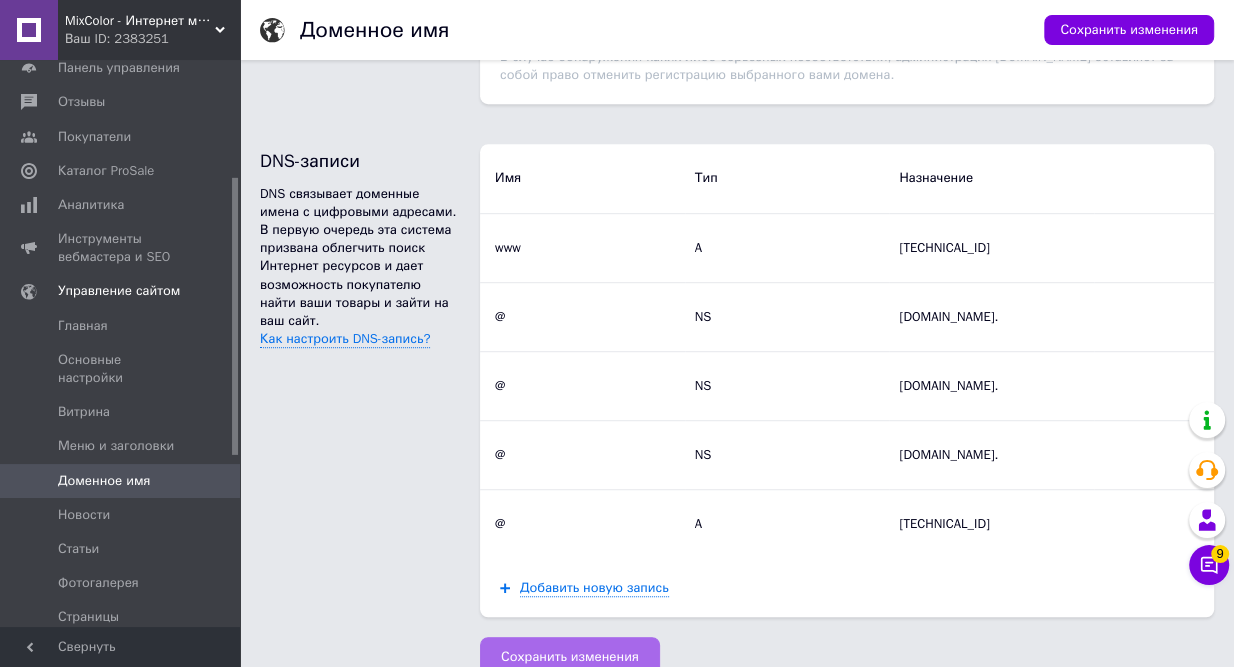 click on "Сохранить изменения" at bounding box center (570, 657) 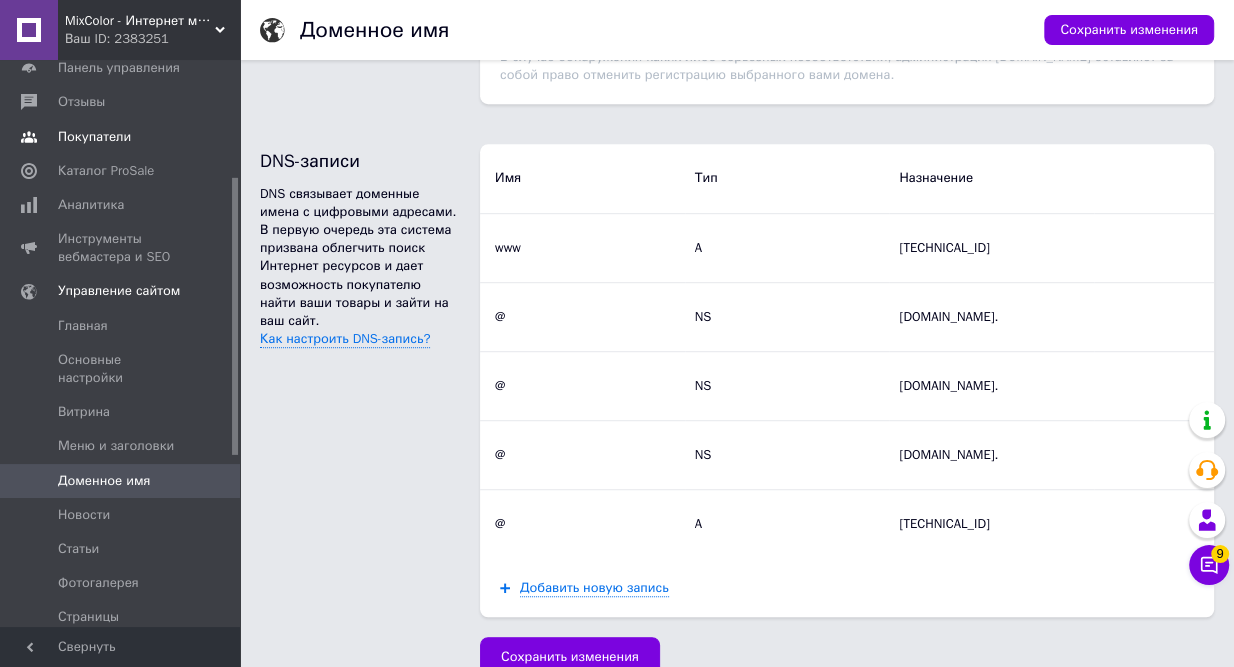 scroll, scrollTop: 0, scrollLeft: 0, axis: both 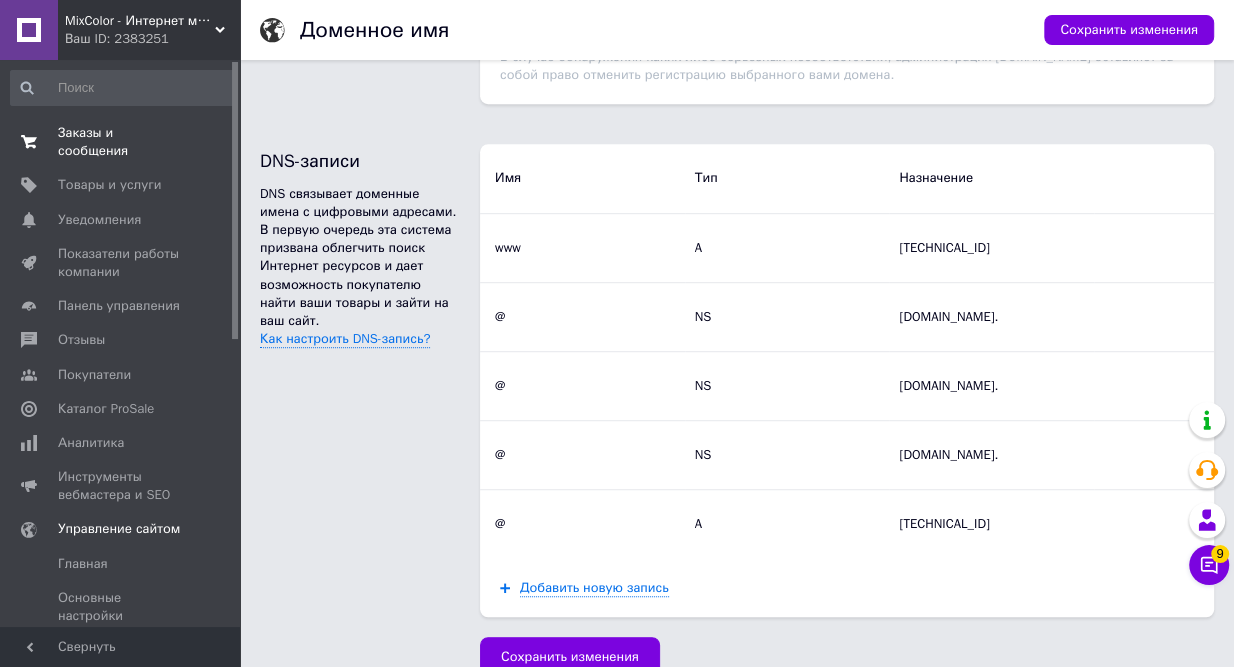 click on "Заказы и сообщения" at bounding box center [121, 142] 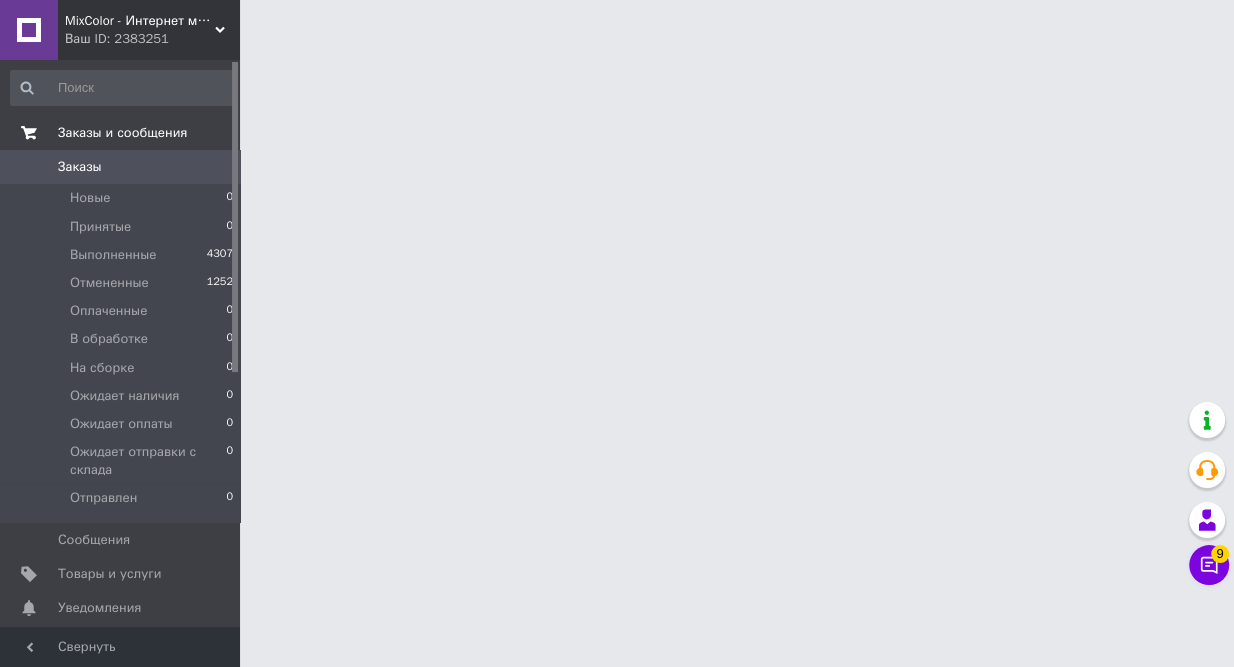 scroll, scrollTop: 0, scrollLeft: 0, axis: both 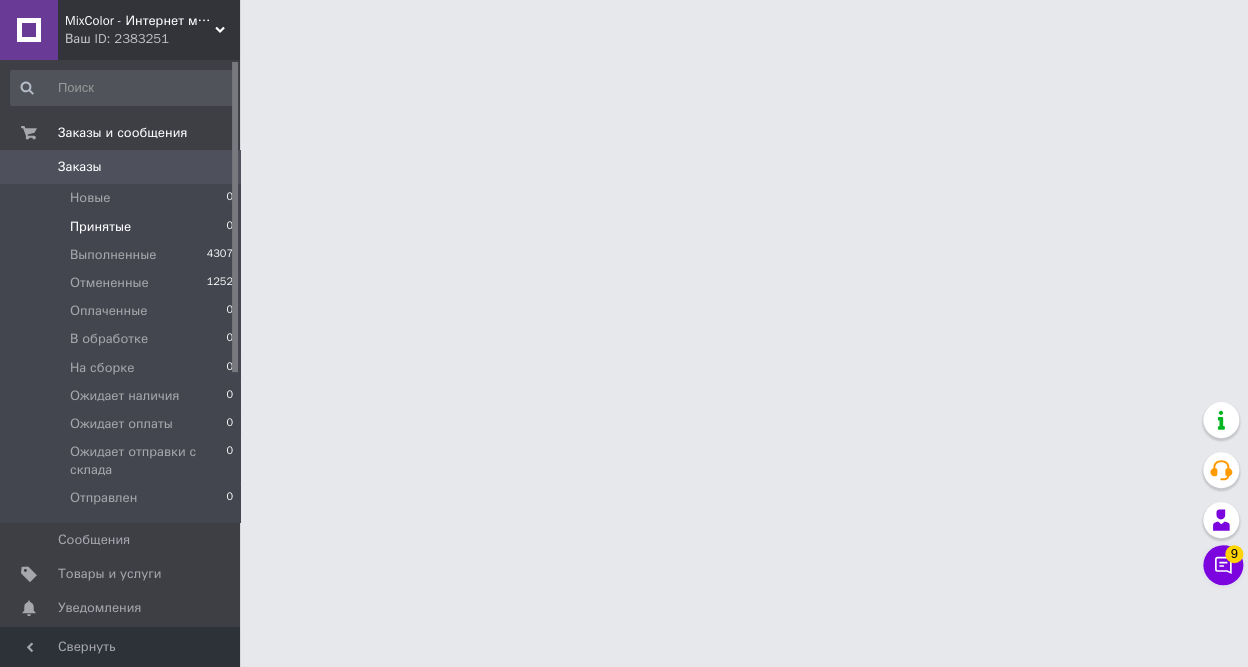 click on "Принятые" at bounding box center [100, 227] 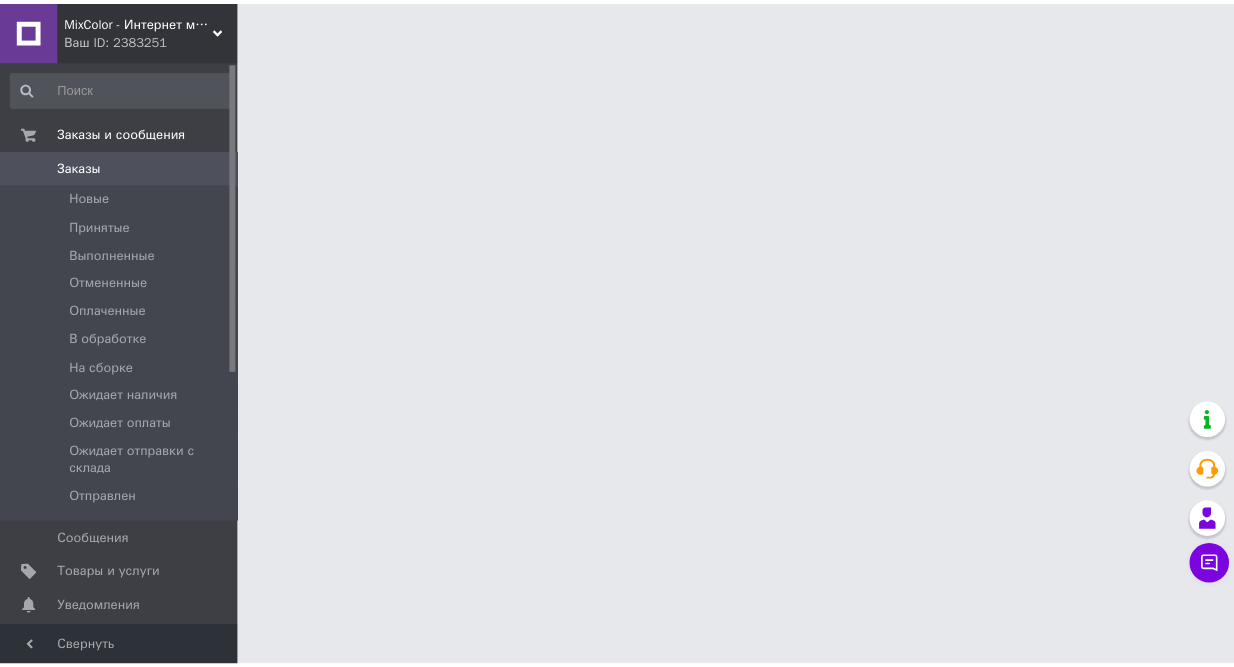 scroll, scrollTop: 0, scrollLeft: 0, axis: both 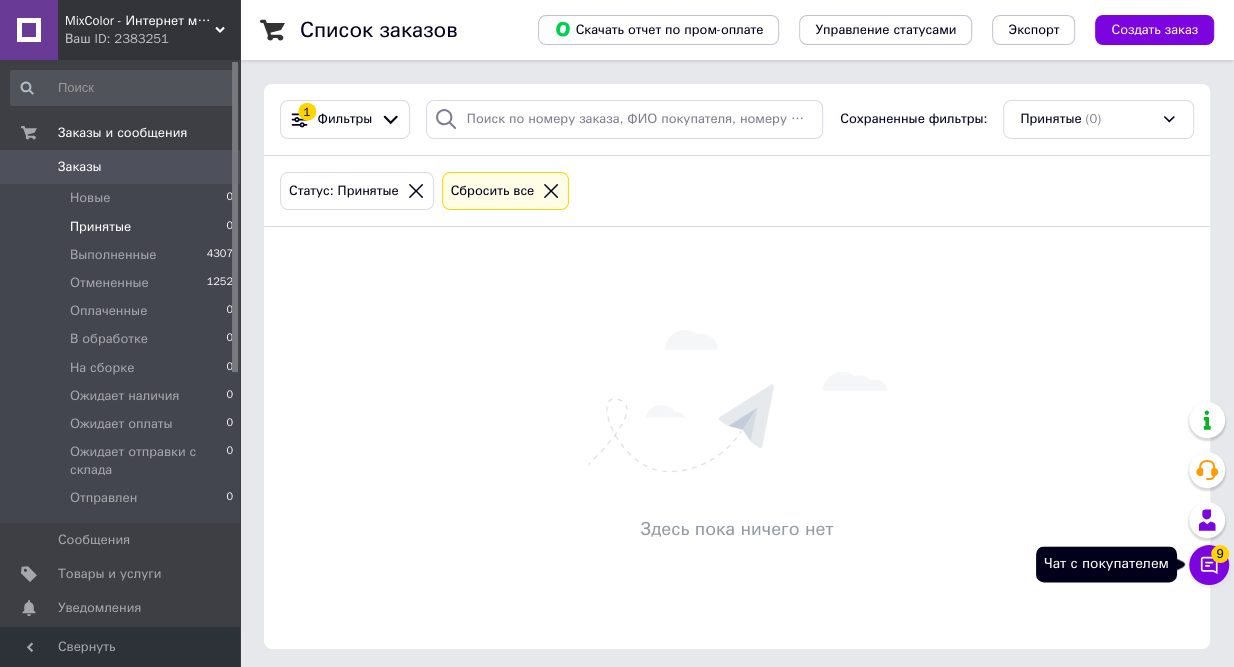 click 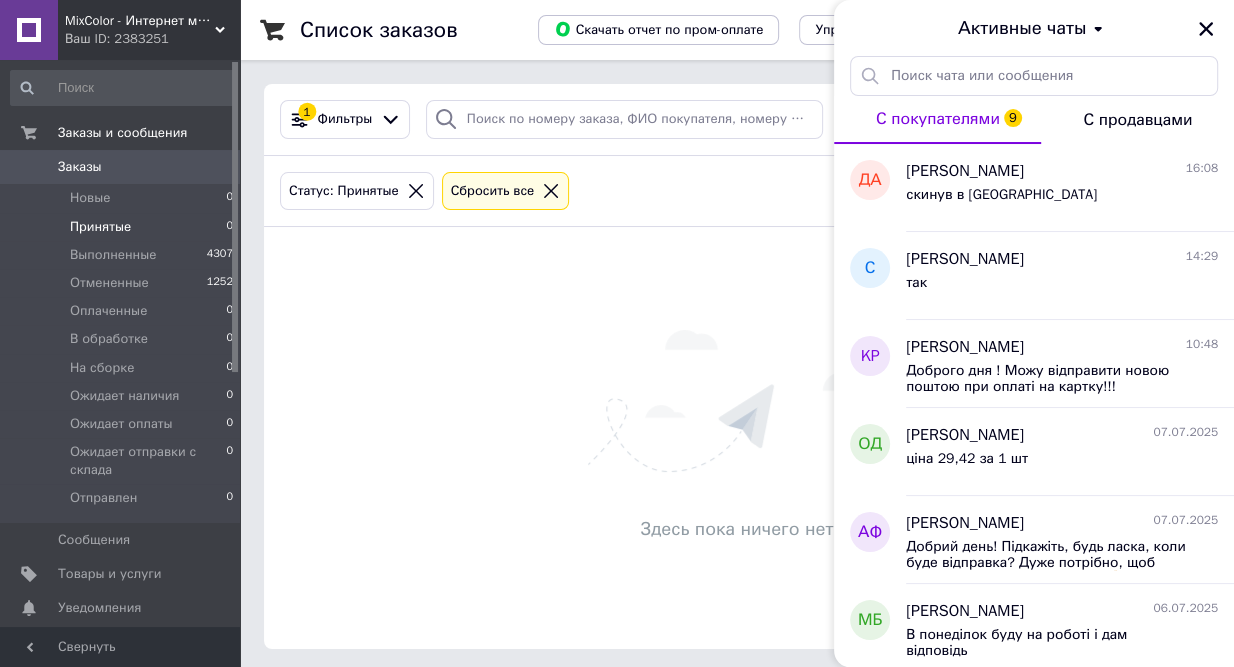 click on "С покупателями 9" at bounding box center (938, 119) 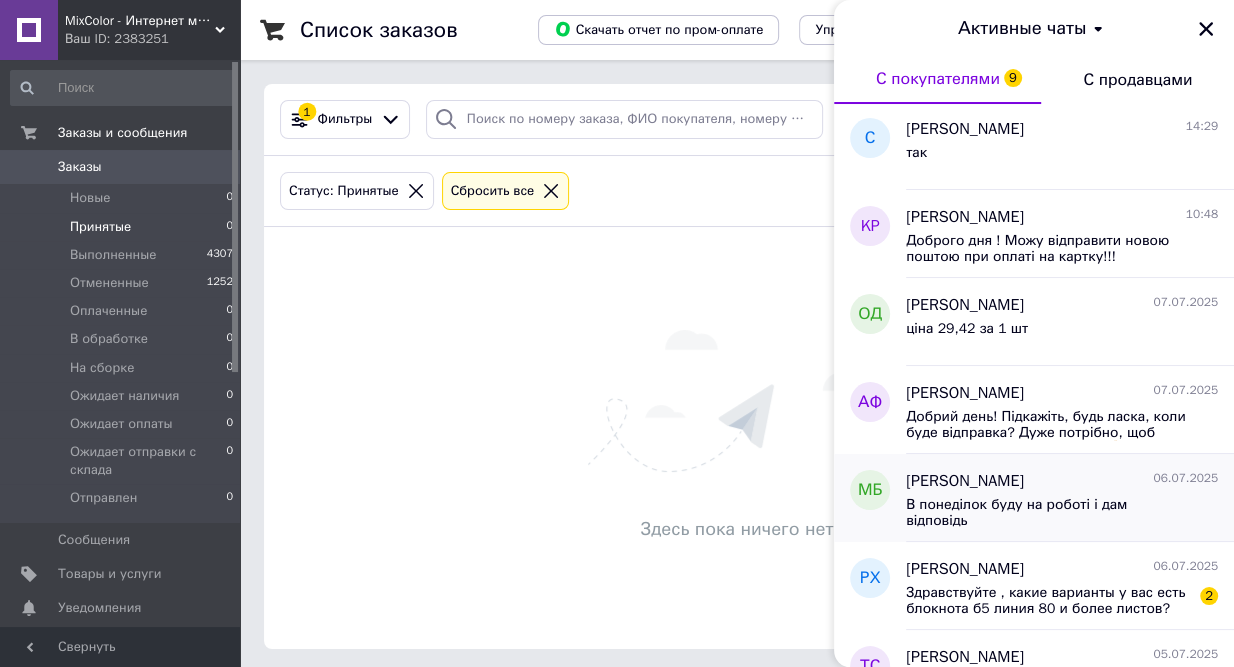 scroll, scrollTop: 272, scrollLeft: 0, axis: vertical 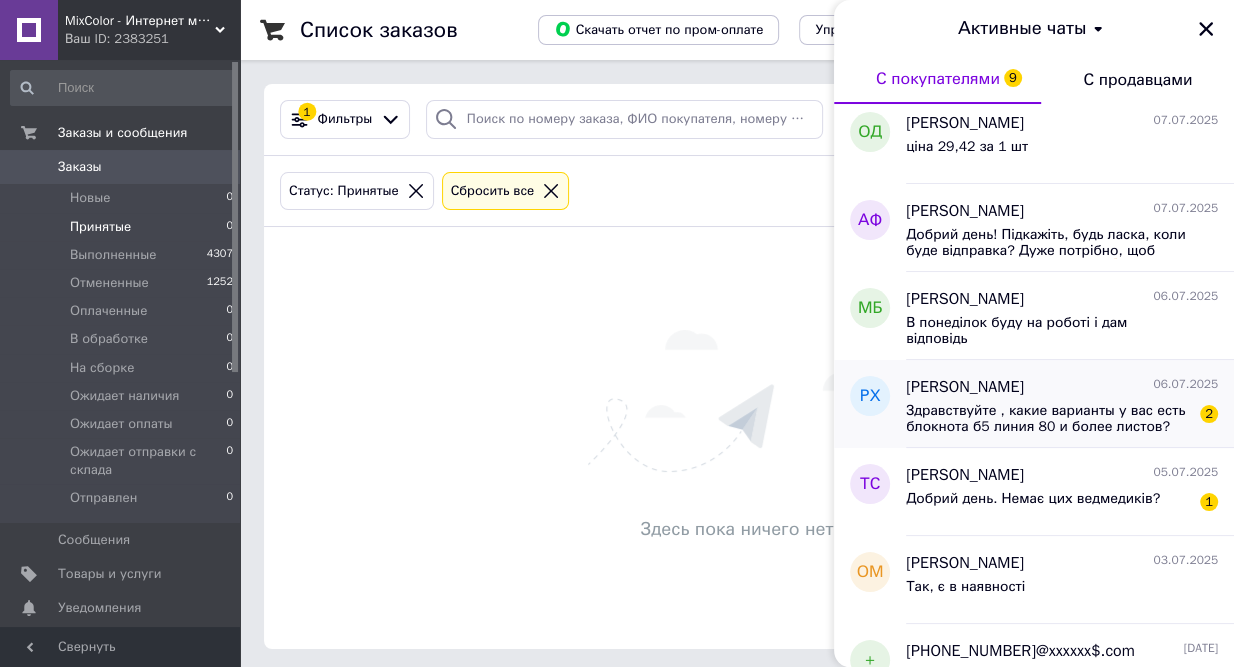 click on "Здравствуйте , какие варианты у вас есть блокнота б5 линия 80 и более листов?" at bounding box center (1048, 419) 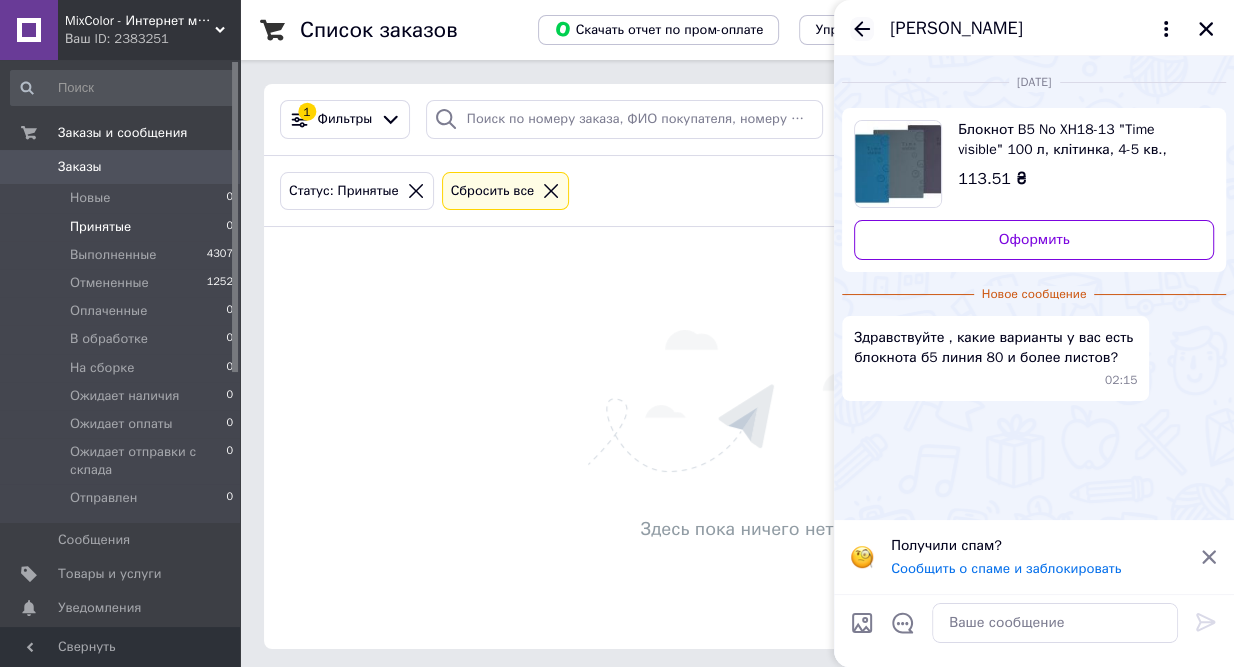click 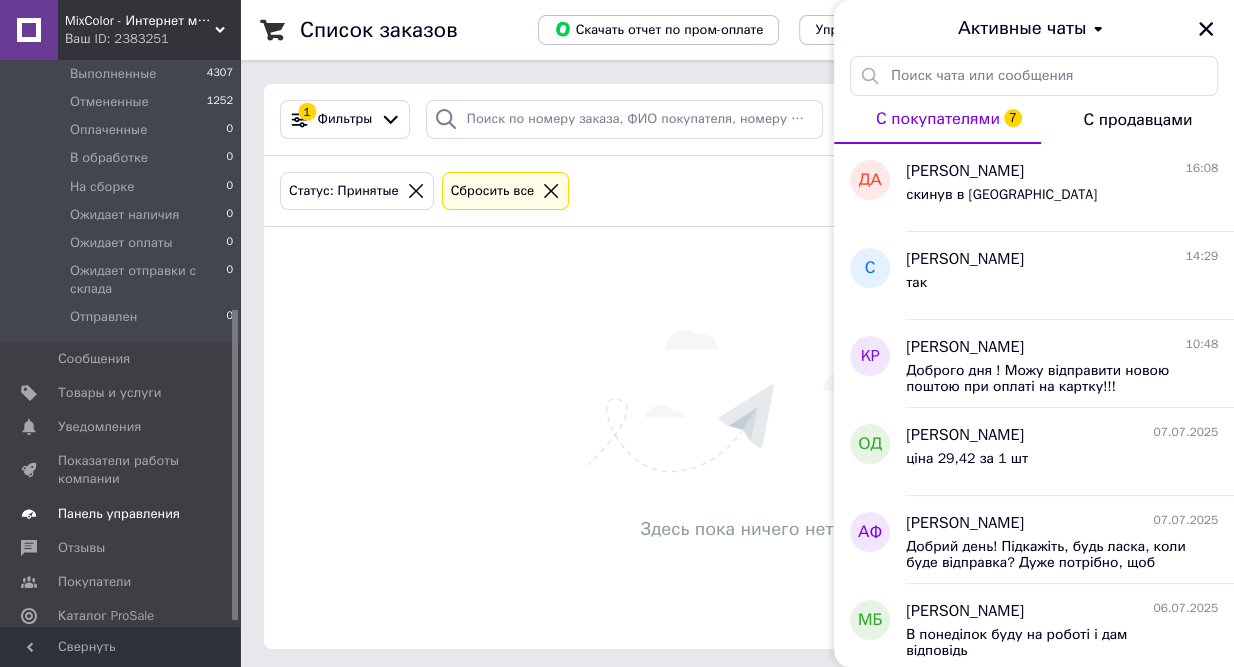 scroll, scrollTop: 463, scrollLeft: 0, axis: vertical 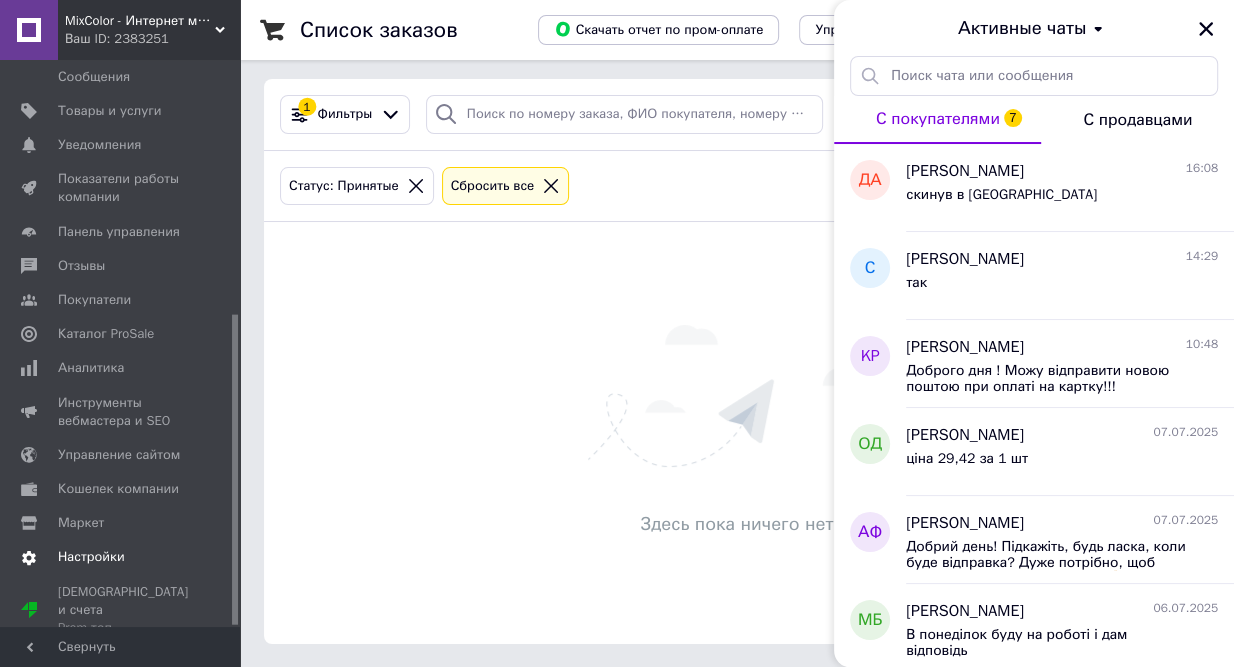 click on "Настройки" at bounding box center (91, 557) 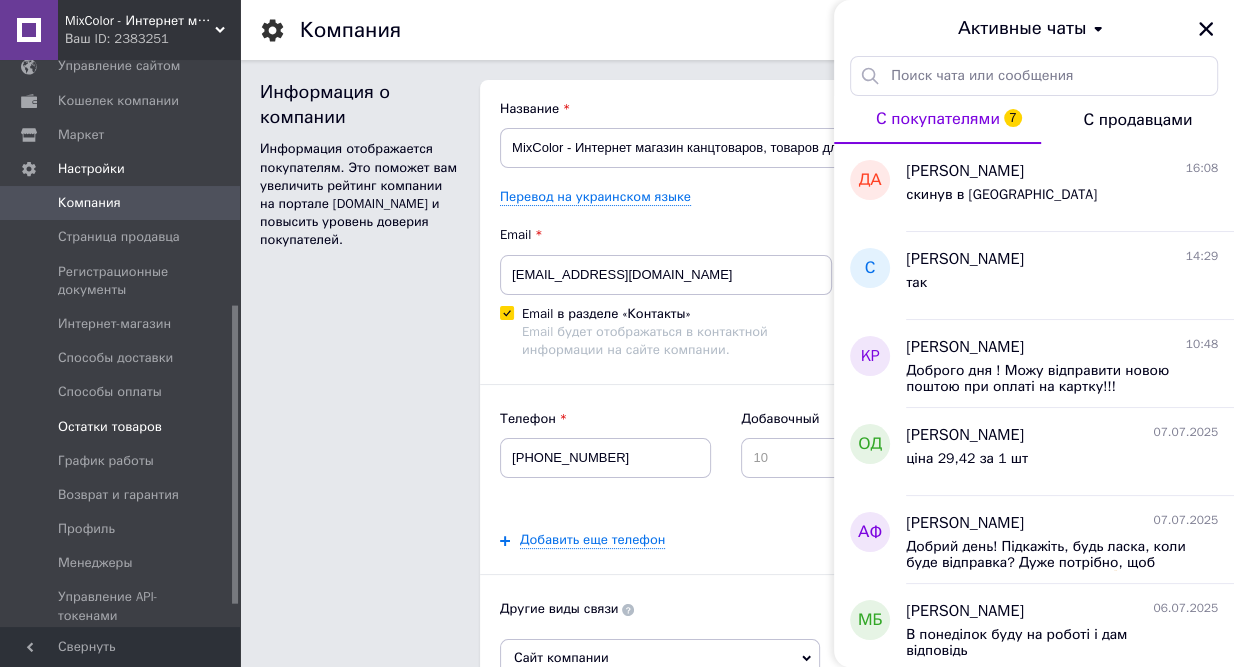 scroll, scrollTop: 0, scrollLeft: 0, axis: both 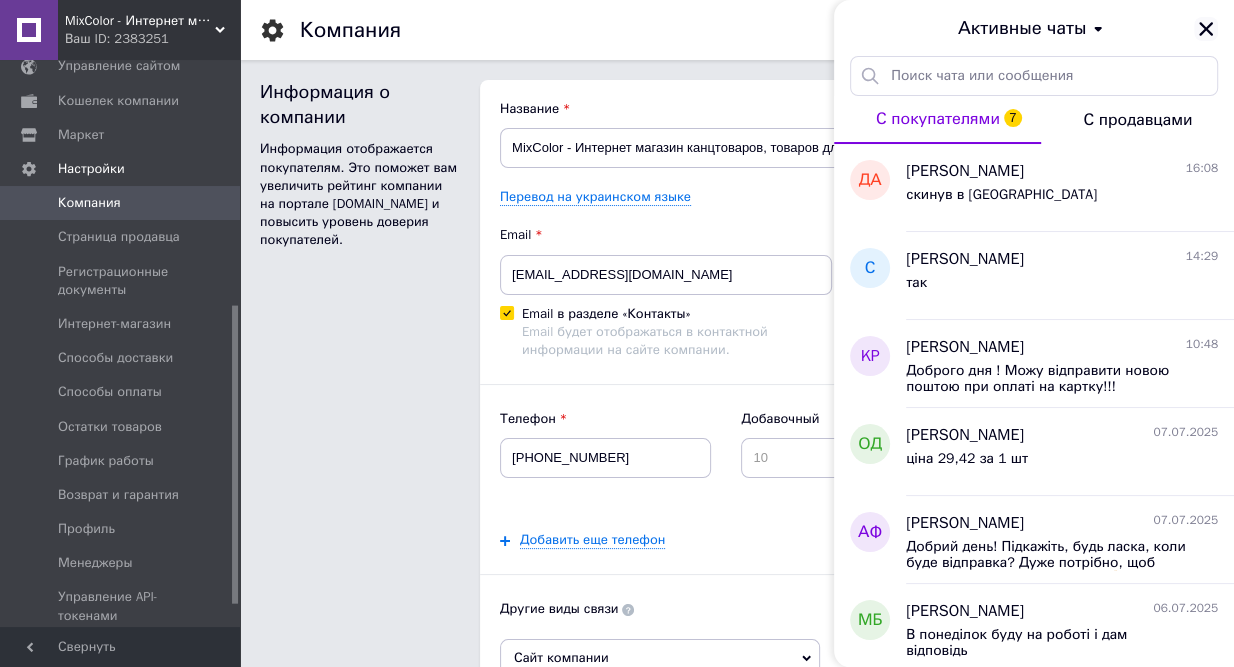 click 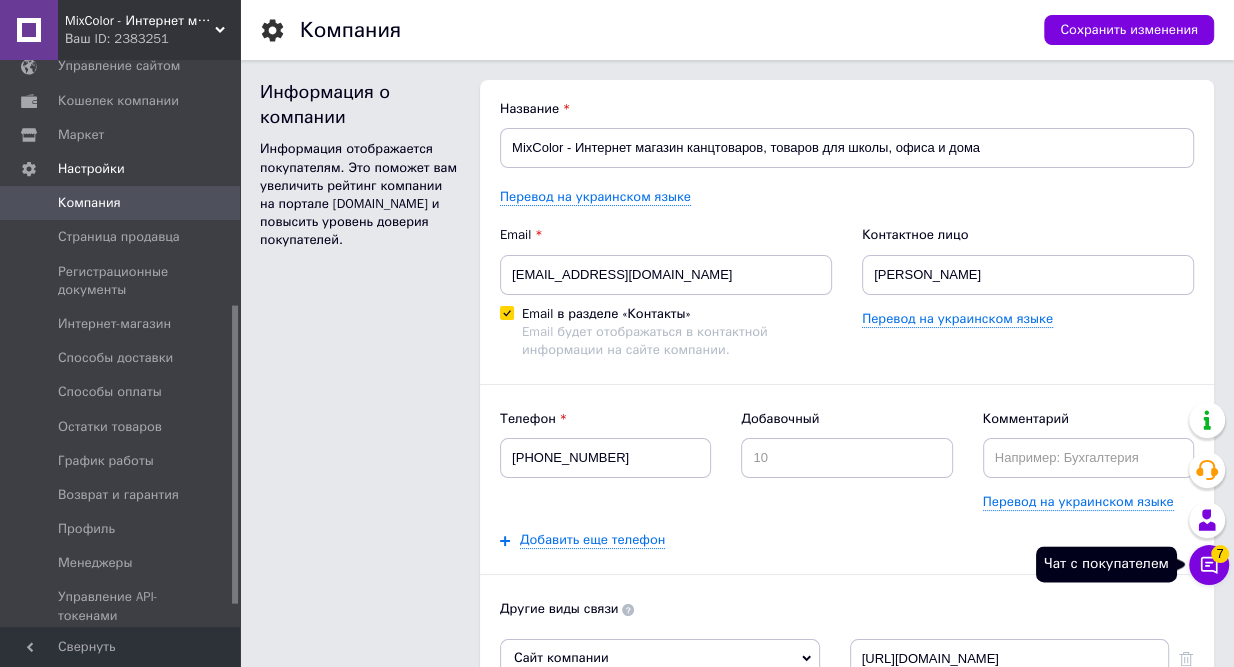 click 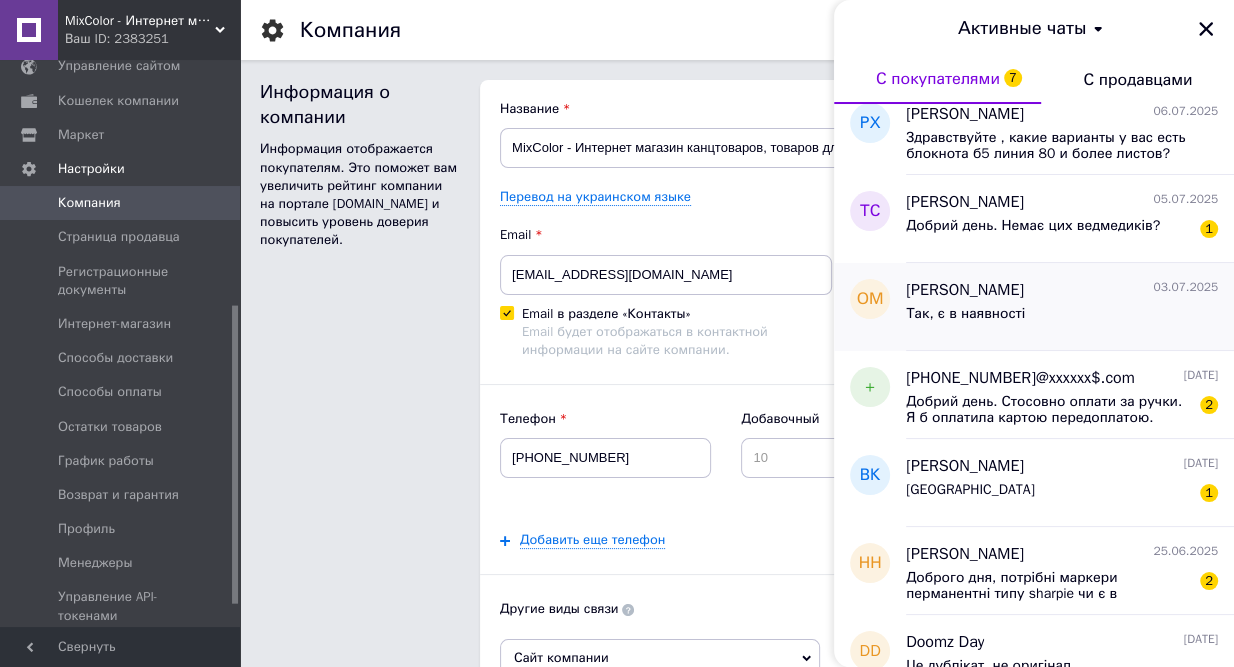 scroll, scrollTop: 454, scrollLeft: 0, axis: vertical 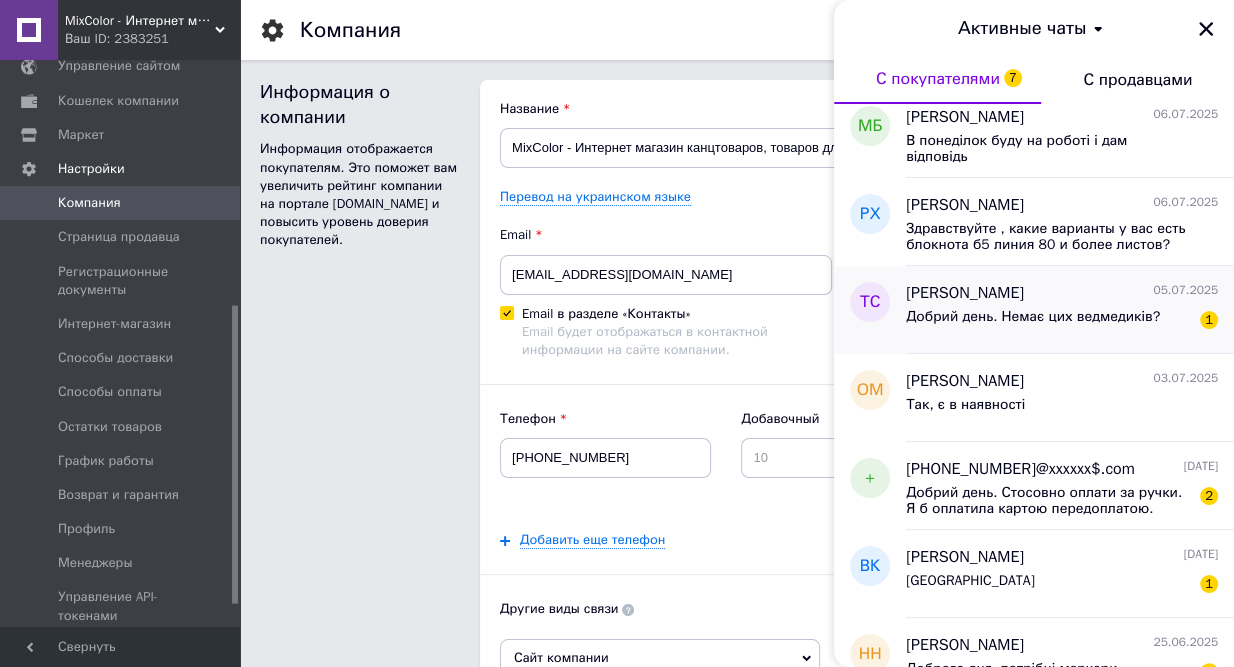 click on "Добрий день. Немає цих ведмедиків?" at bounding box center [1033, 317] 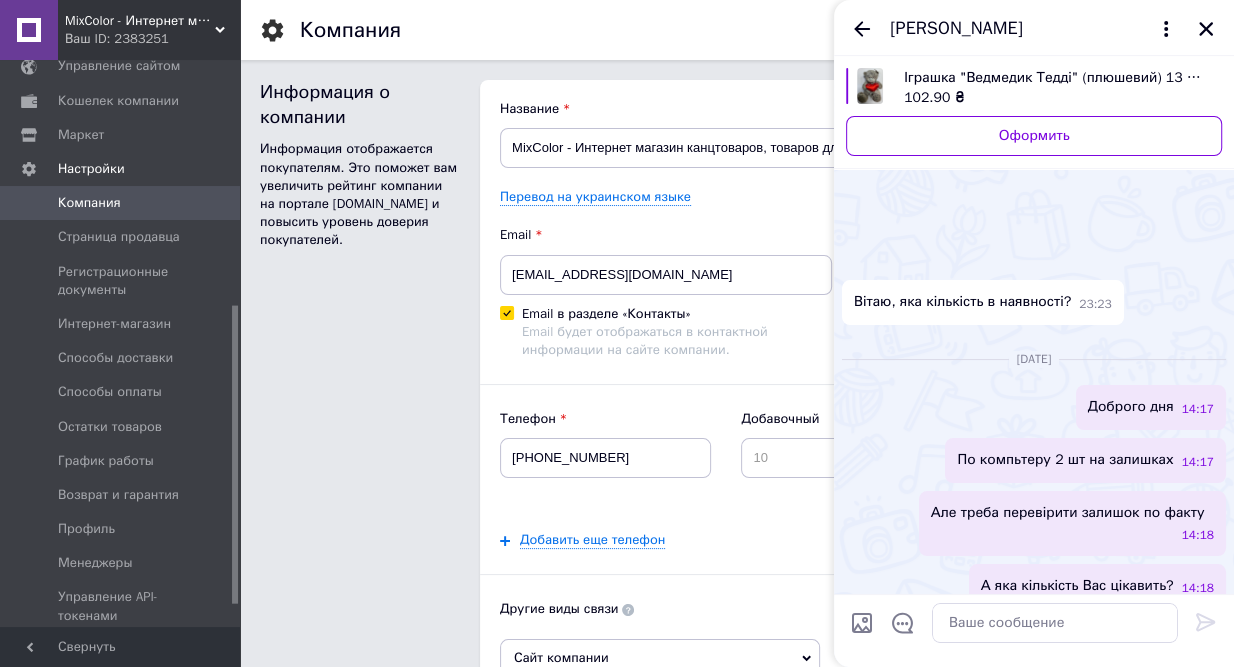 scroll, scrollTop: 522, scrollLeft: 0, axis: vertical 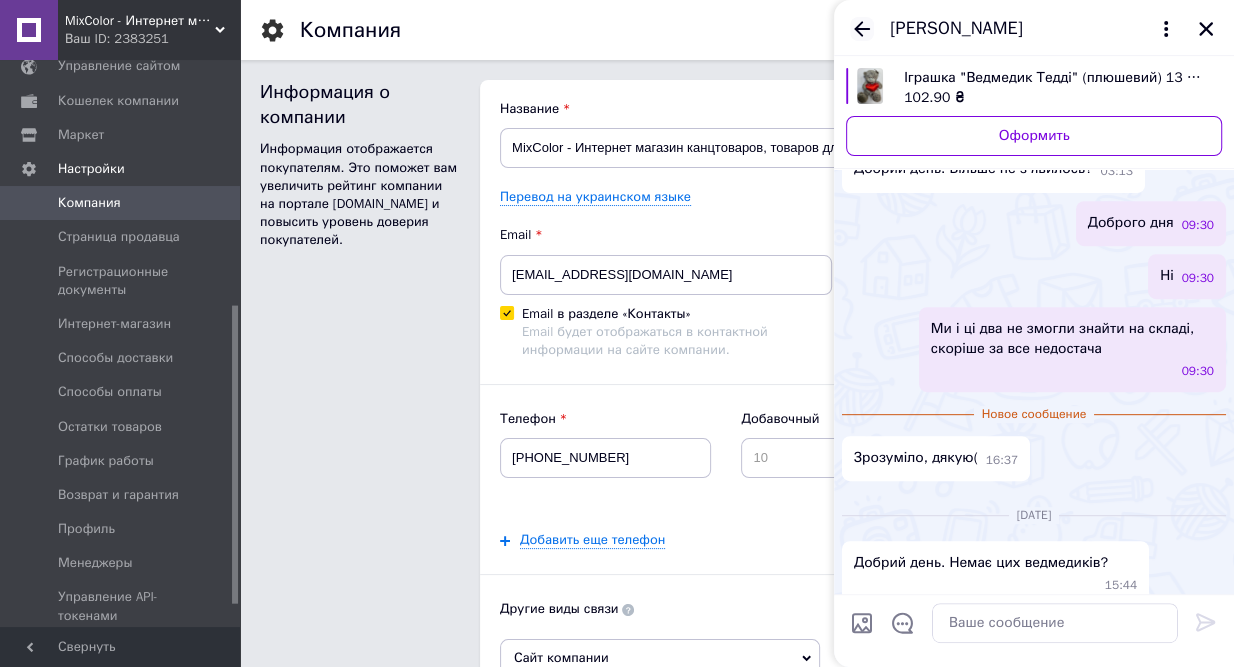 click 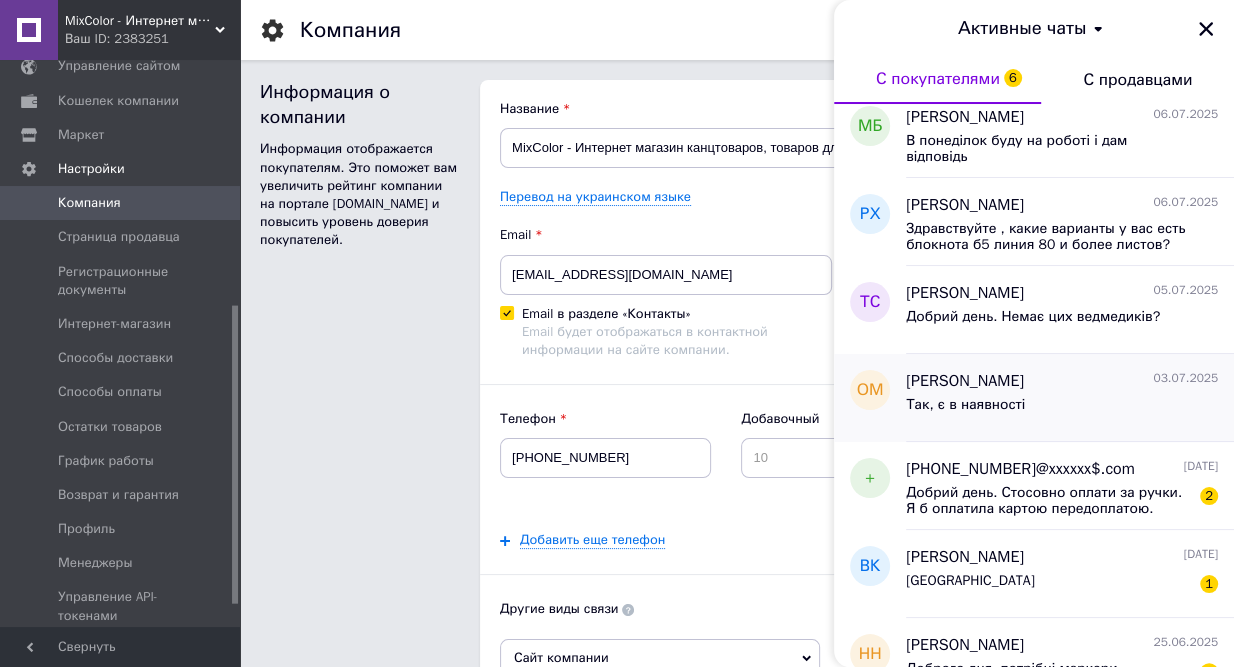 scroll, scrollTop: 545, scrollLeft: 0, axis: vertical 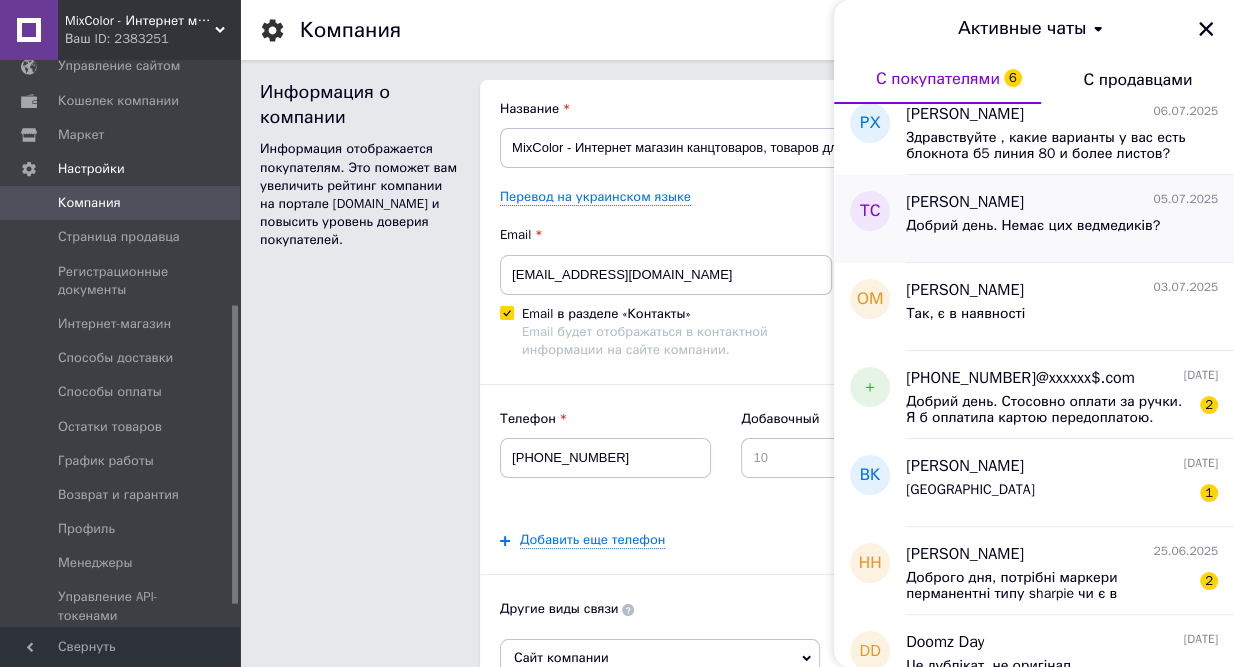 click on "Добрий день. Немає цих ведмедиків?" at bounding box center [1033, 226] 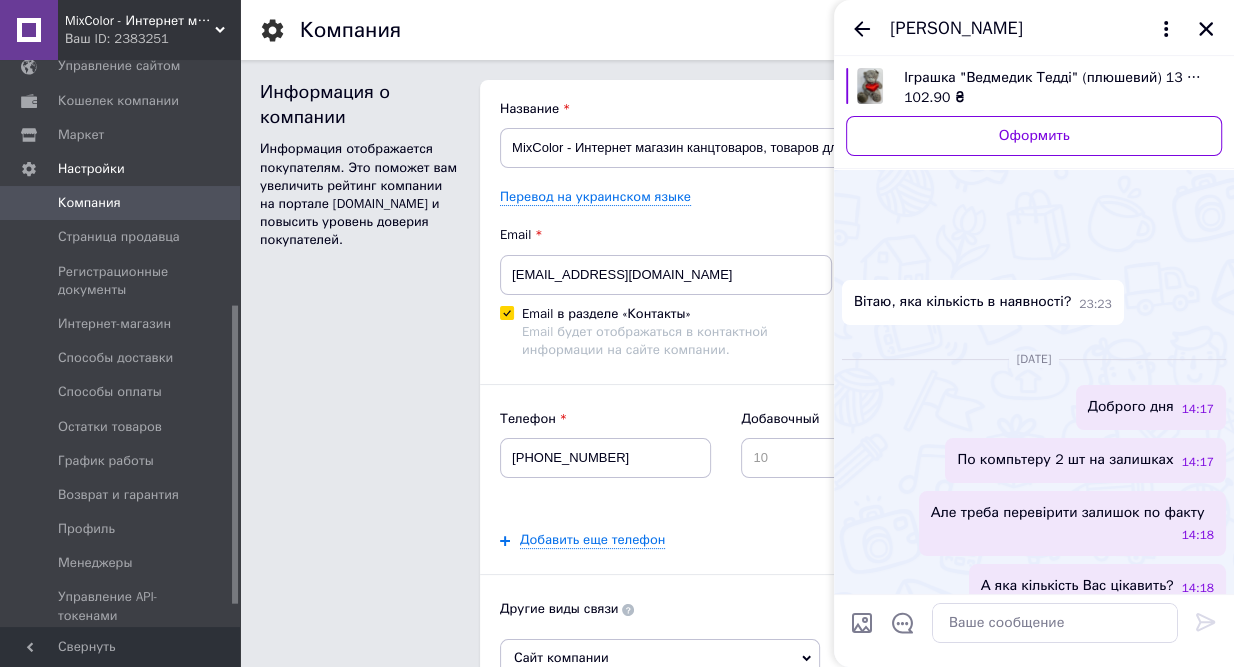 scroll, scrollTop: 486, scrollLeft: 0, axis: vertical 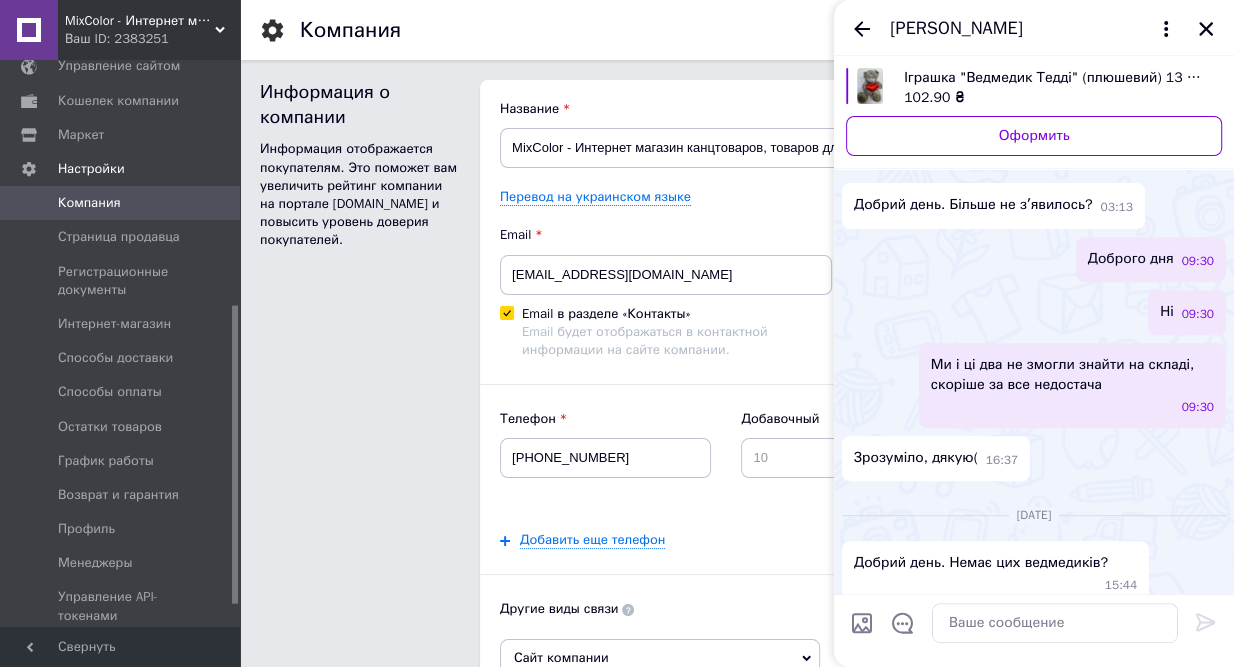 click on "Іграшка "Ведмедик Тедді" (плюшевий) 13 див." at bounding box center [1055, 78] 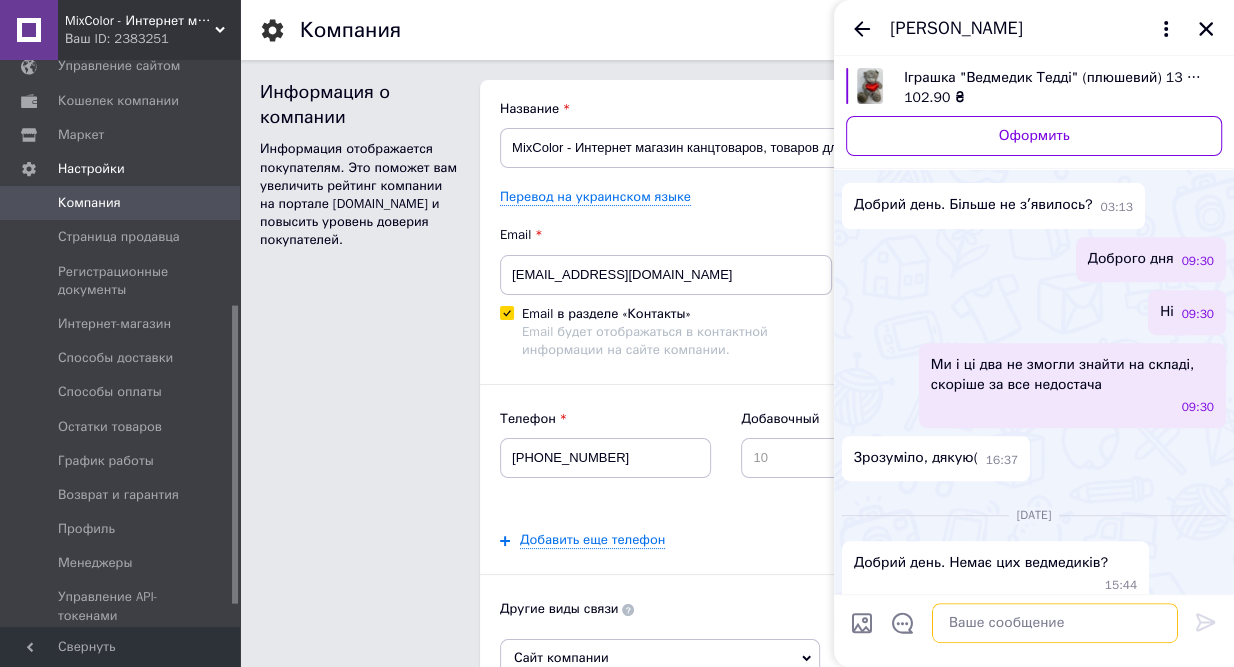 click at bounding box center [1055, 623] 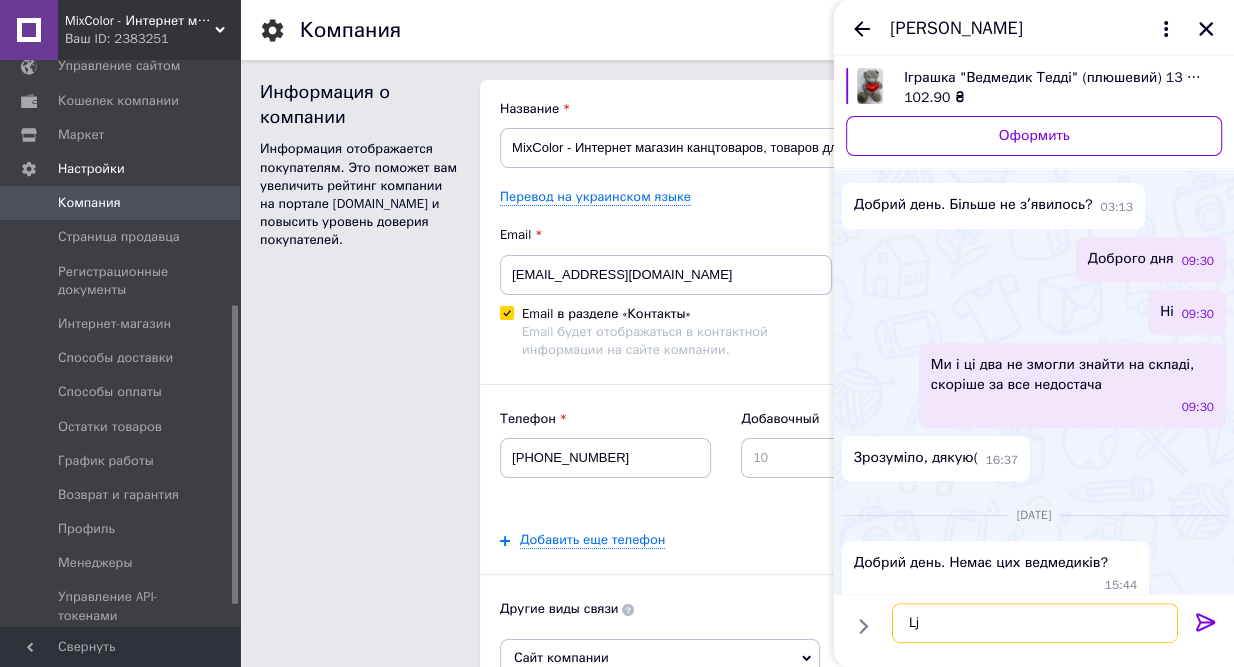 type on "L" 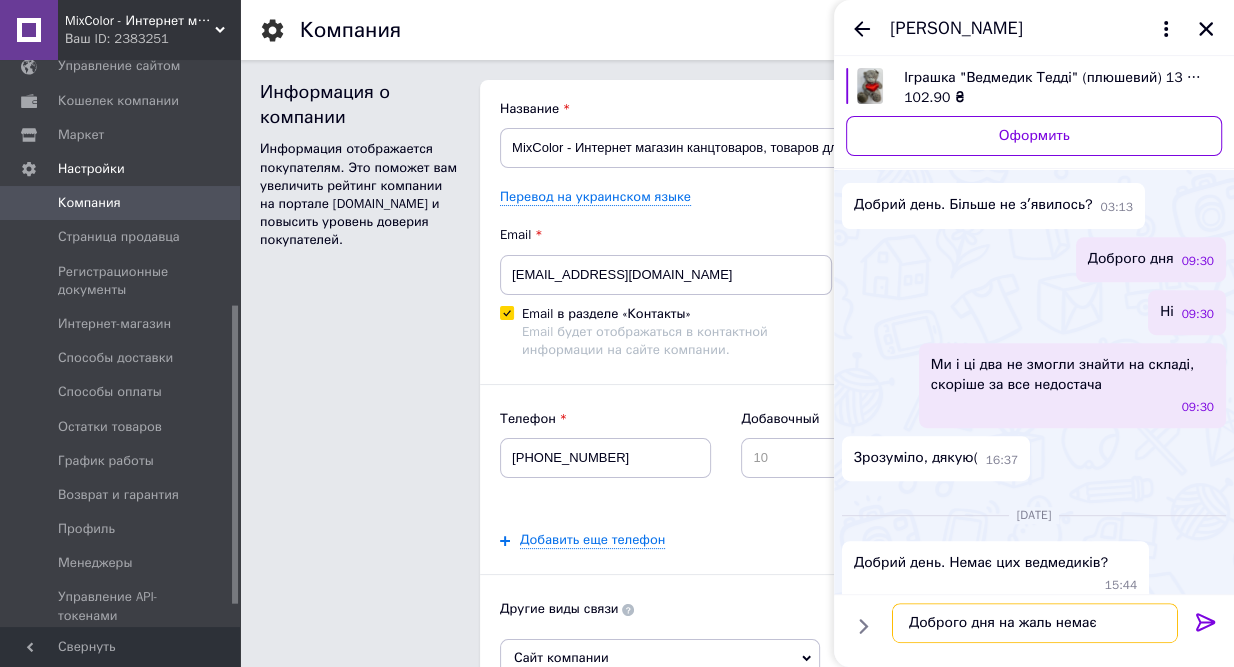 click on "Доброго дня на жаль немає" at bounding box center [1035, 623] 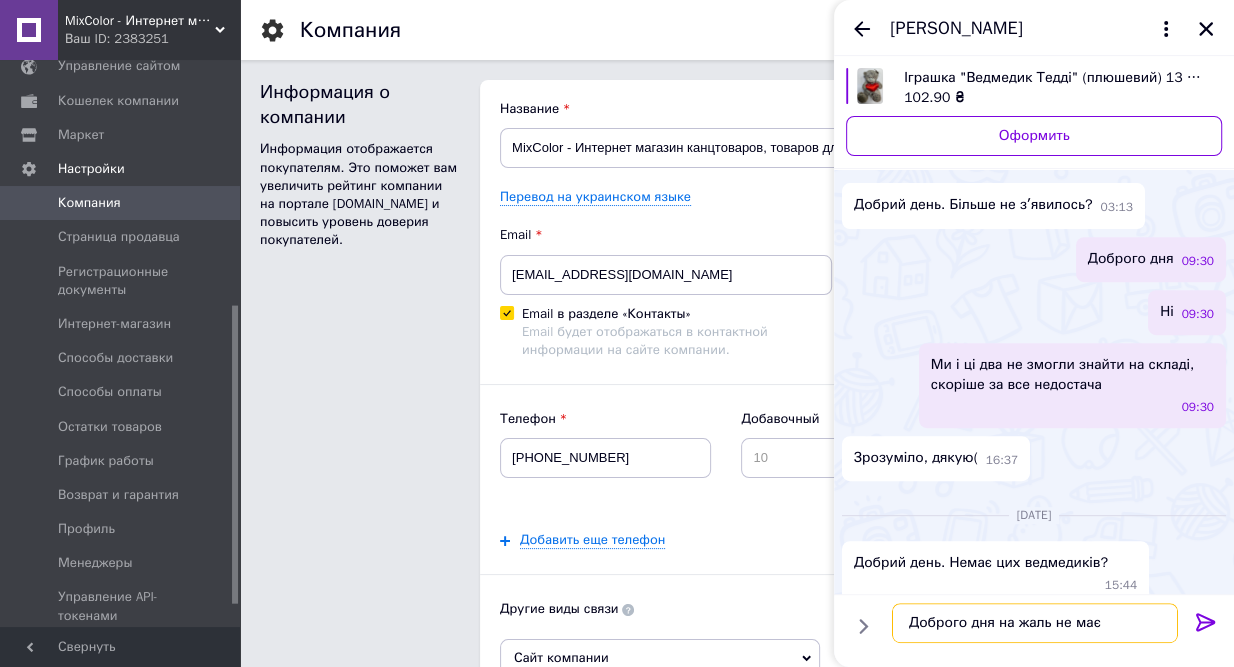 click on "Доброго дня на жаль не має" at bounding box center [1035, 623] 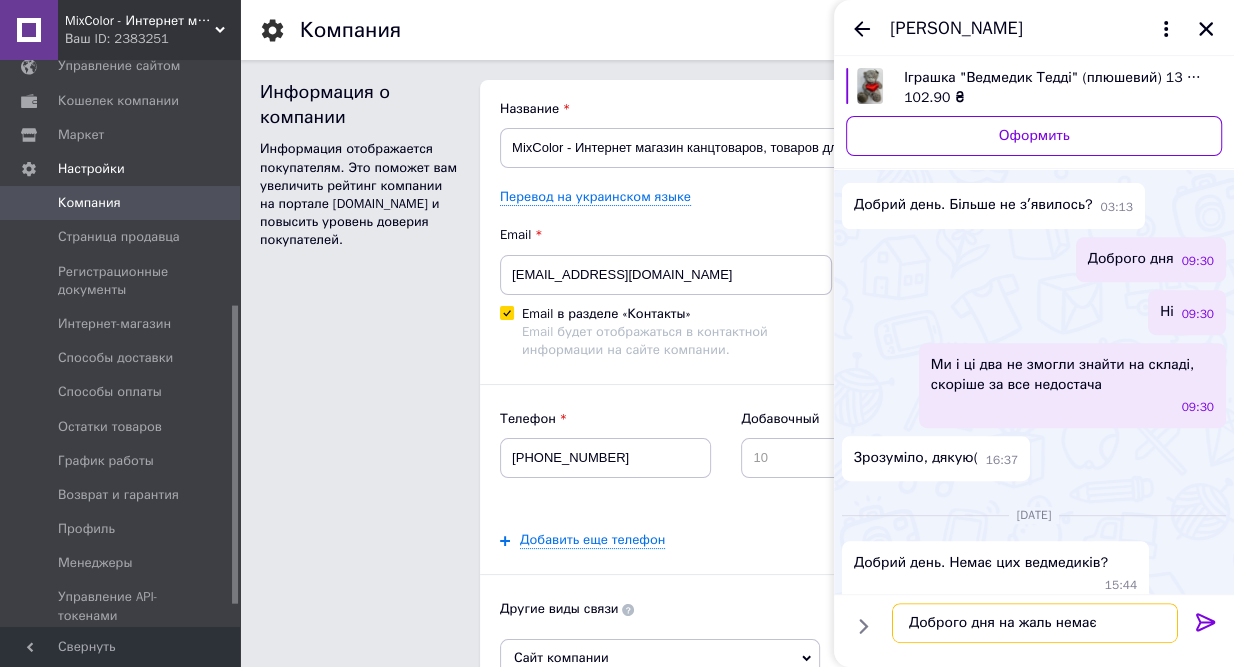 type on "Доброго дня на жаль немає" 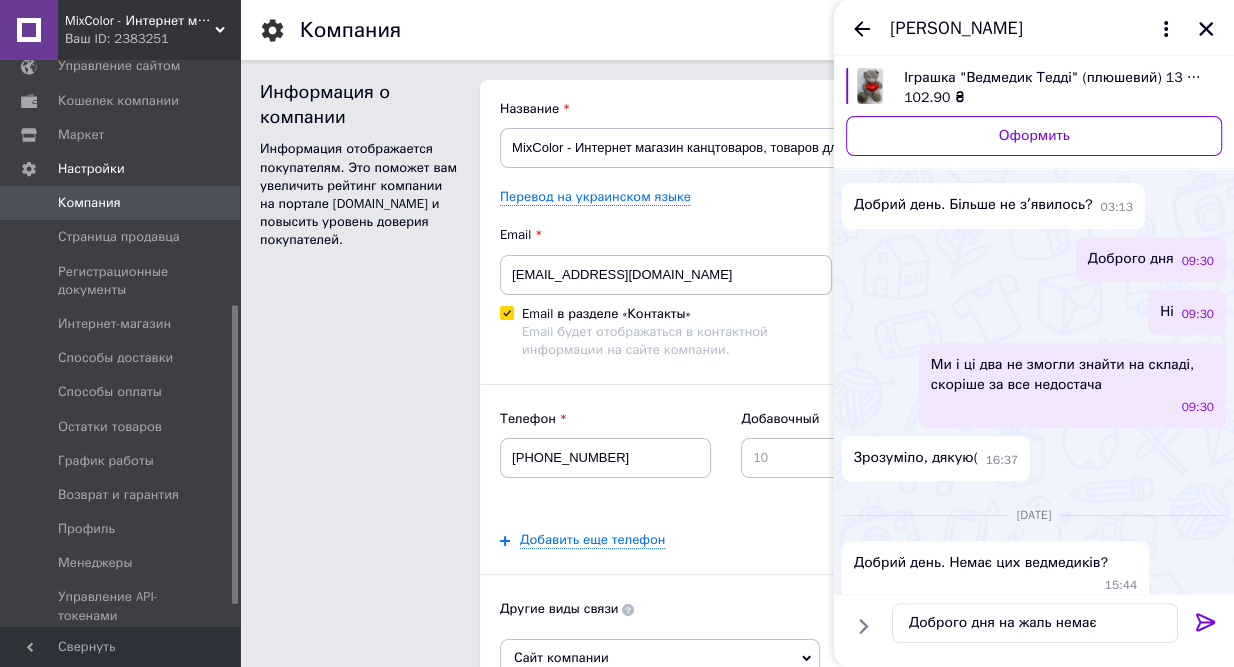 click 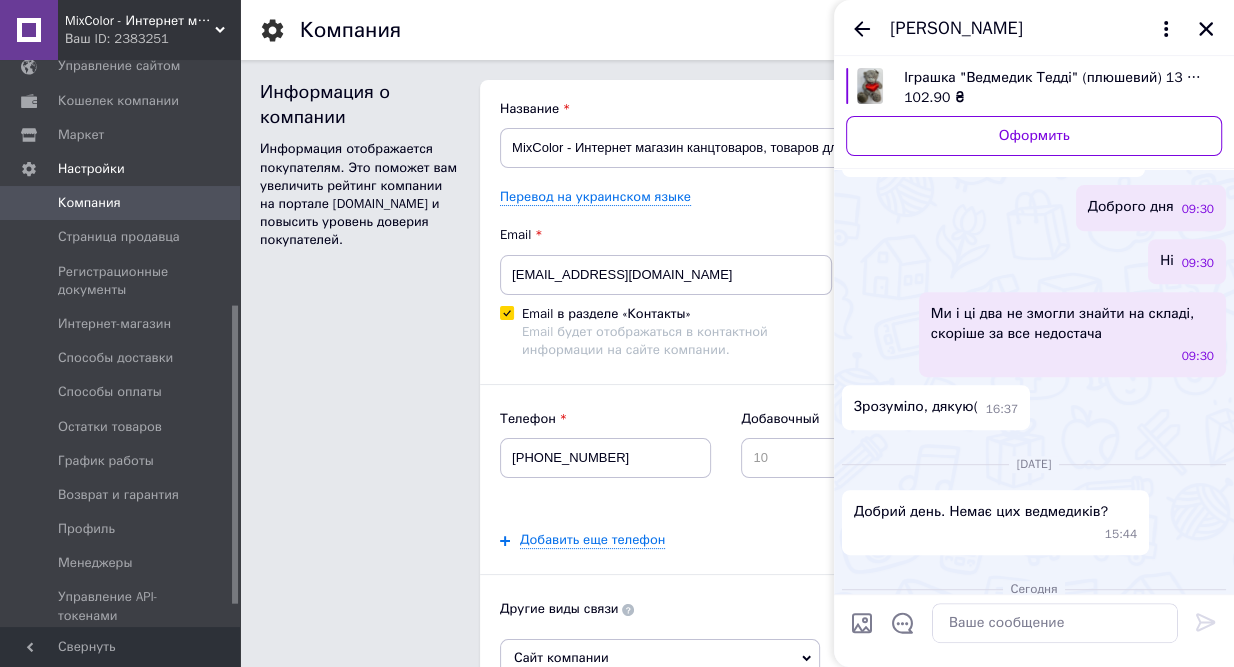 scroll, scrollTop: 541, scrollLeft: 0, axis: vertical 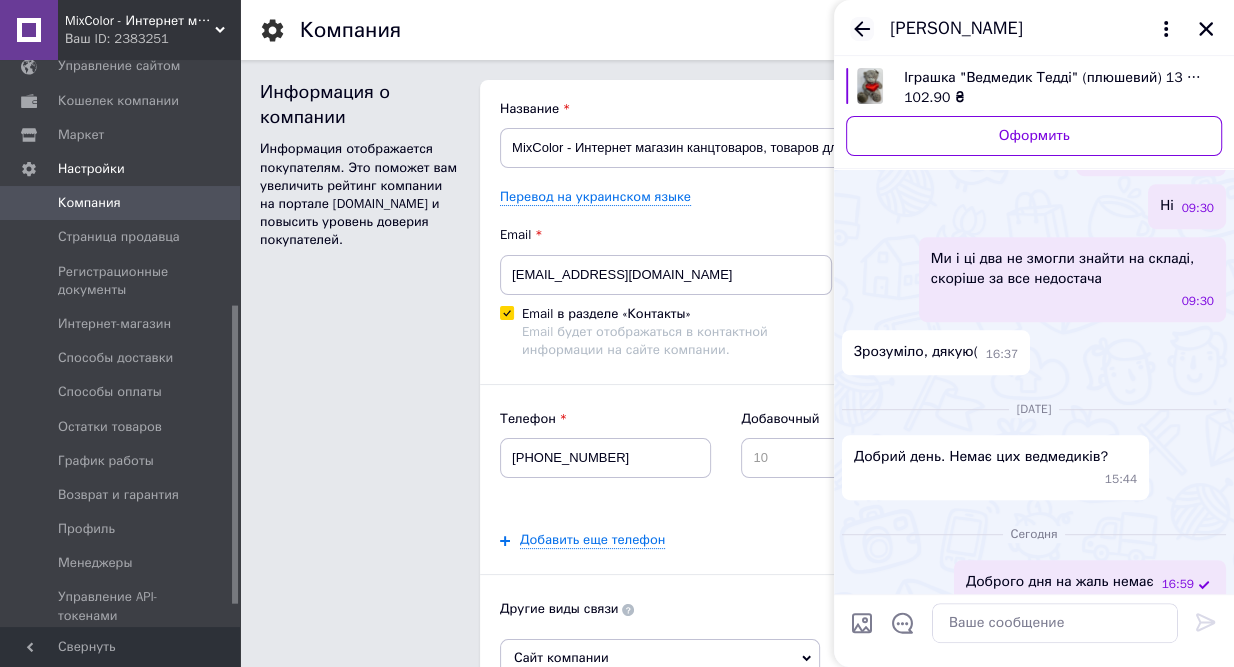 click 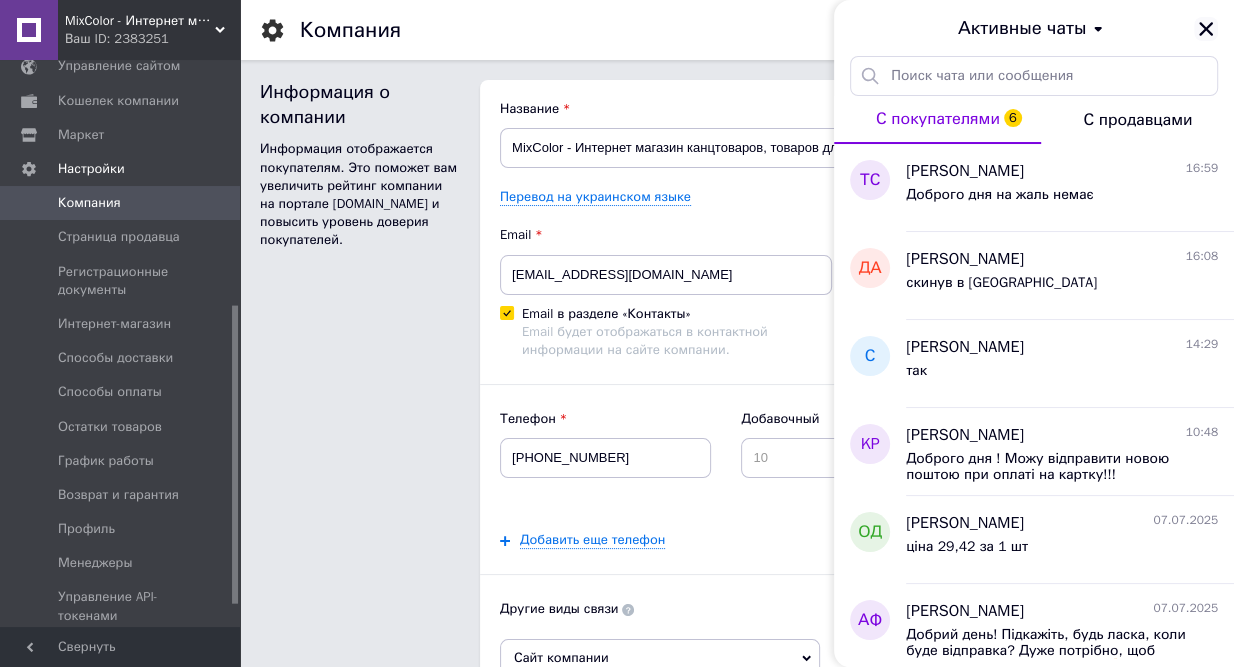 click 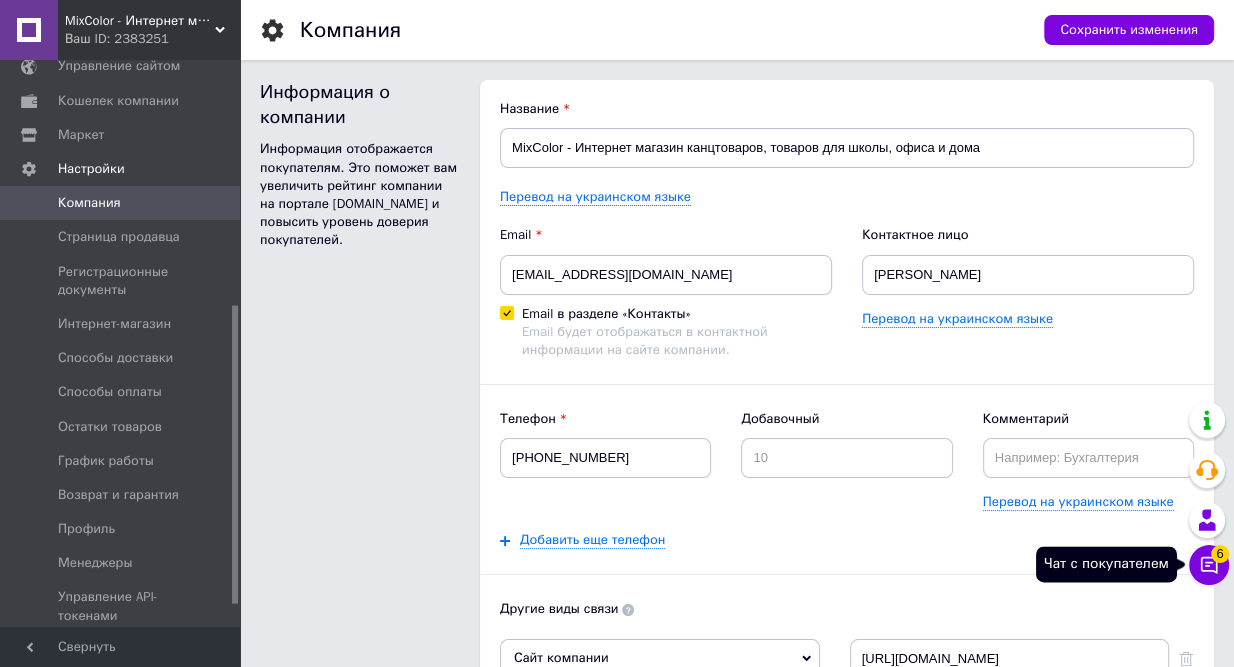 click 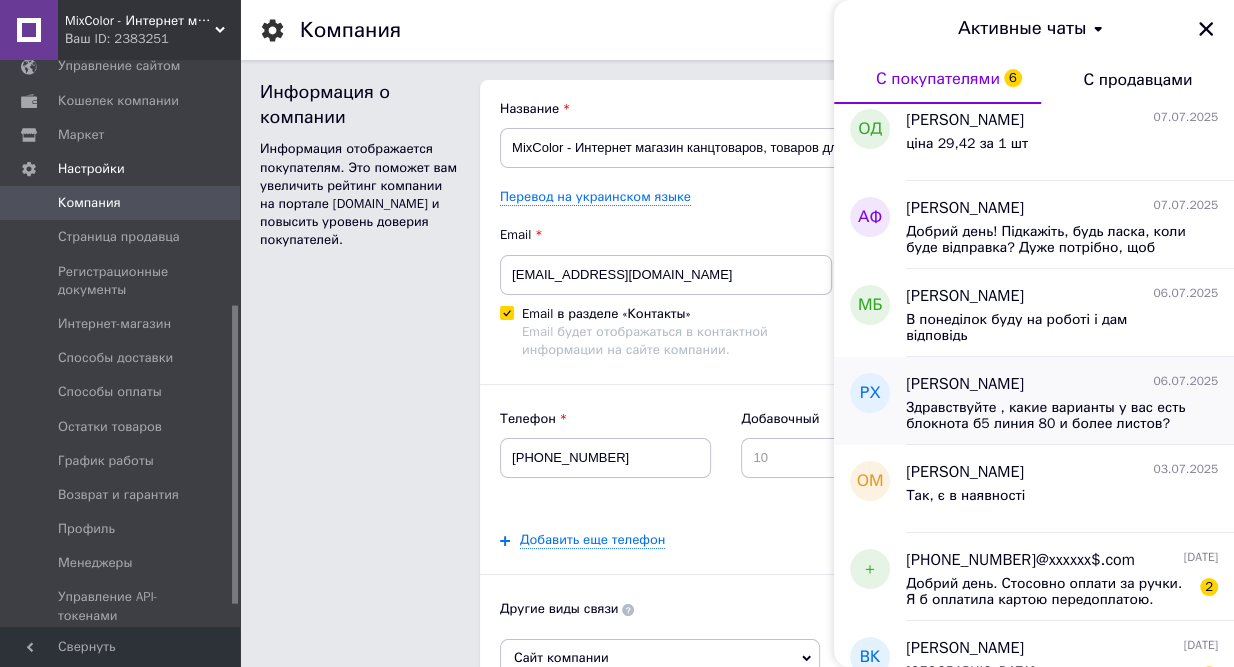 scroll, scrollTop: 454, scrollLeft: 0, axis: vertical 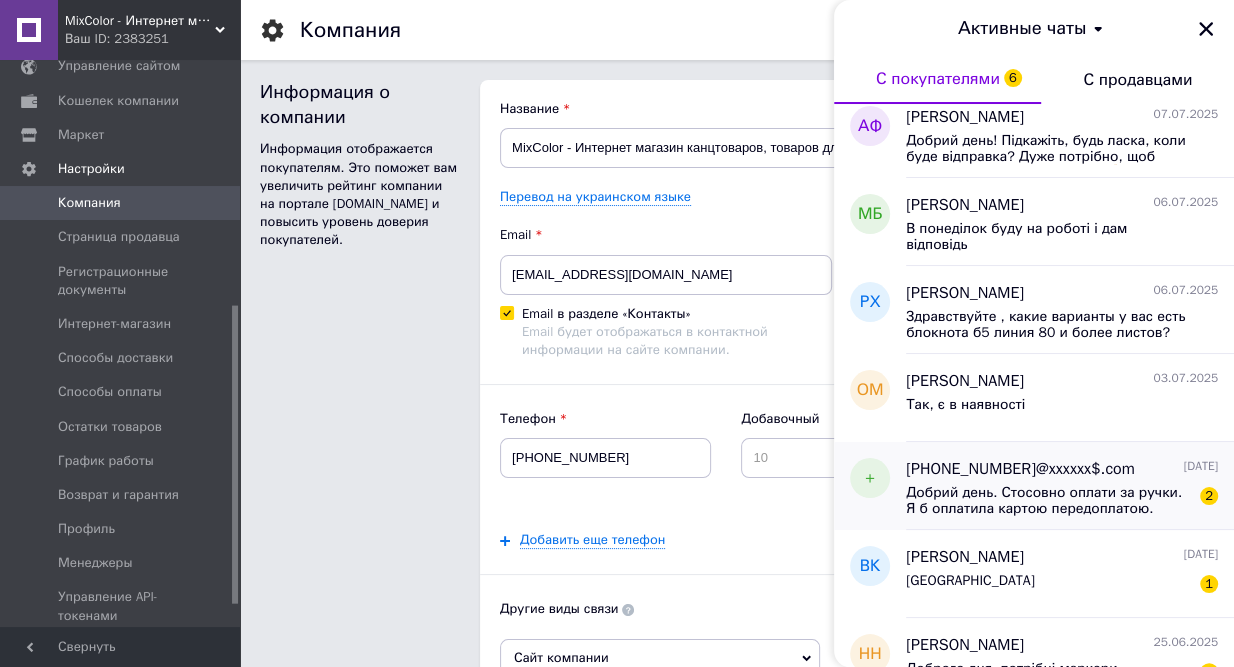 click on "Добрий день. Стосовно оплати за ручки. Я б оплатила картою передоплатою." at bounding box center [1048, 501] 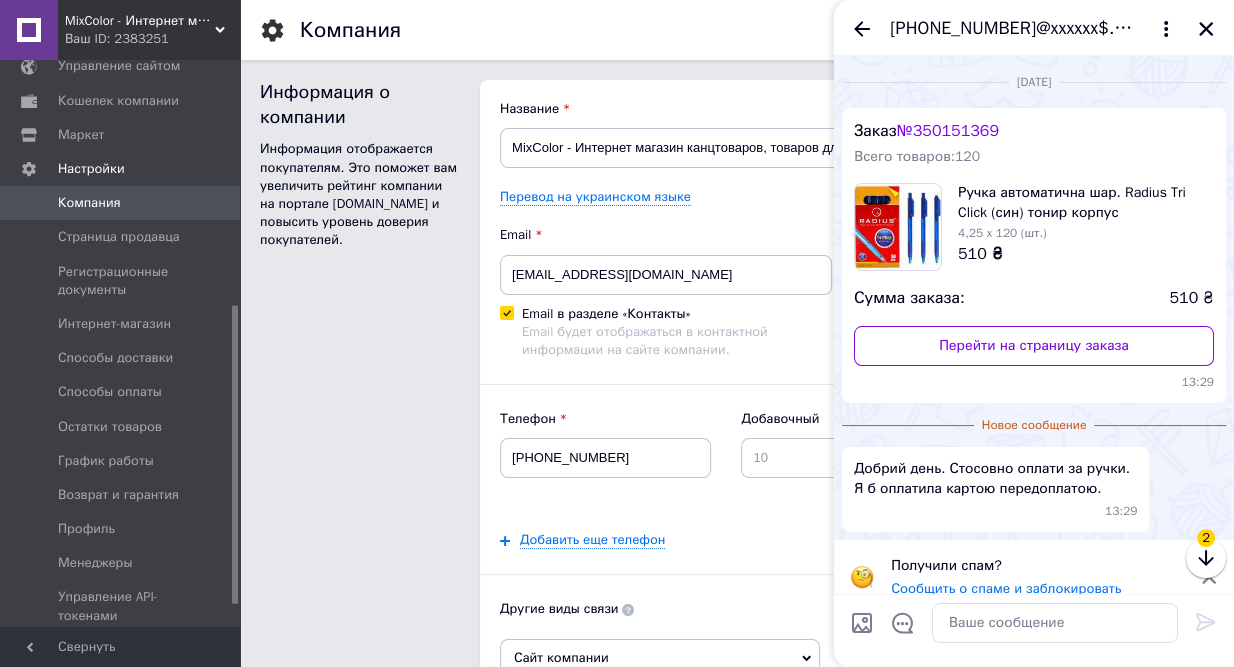 scroll, scrollTop: 19, scrollLeft: 0, axis: vertical 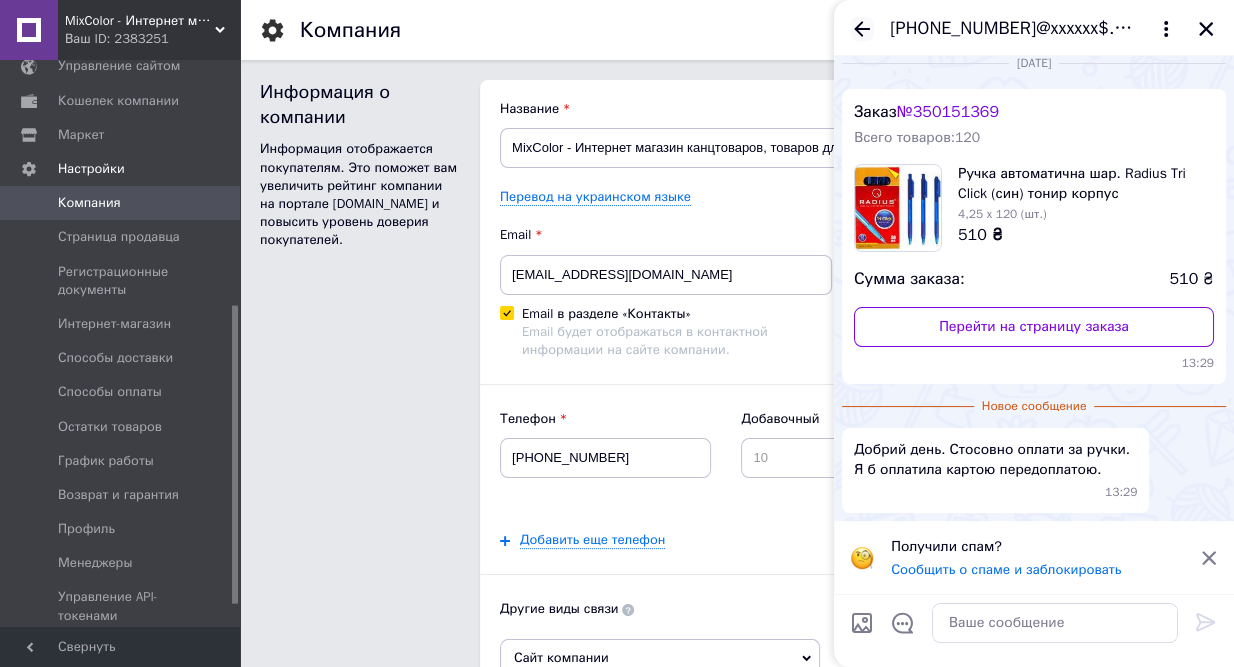 click 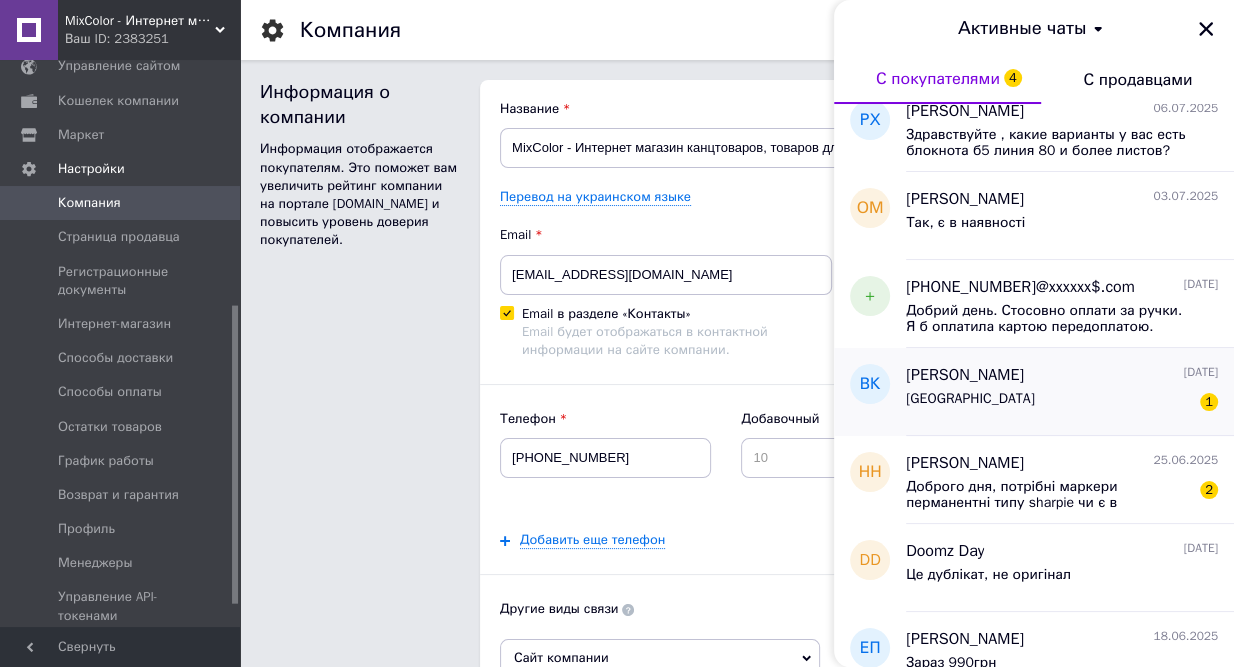 scroll, scrollTop: 727, scrollLeft: 0, axis: vertical 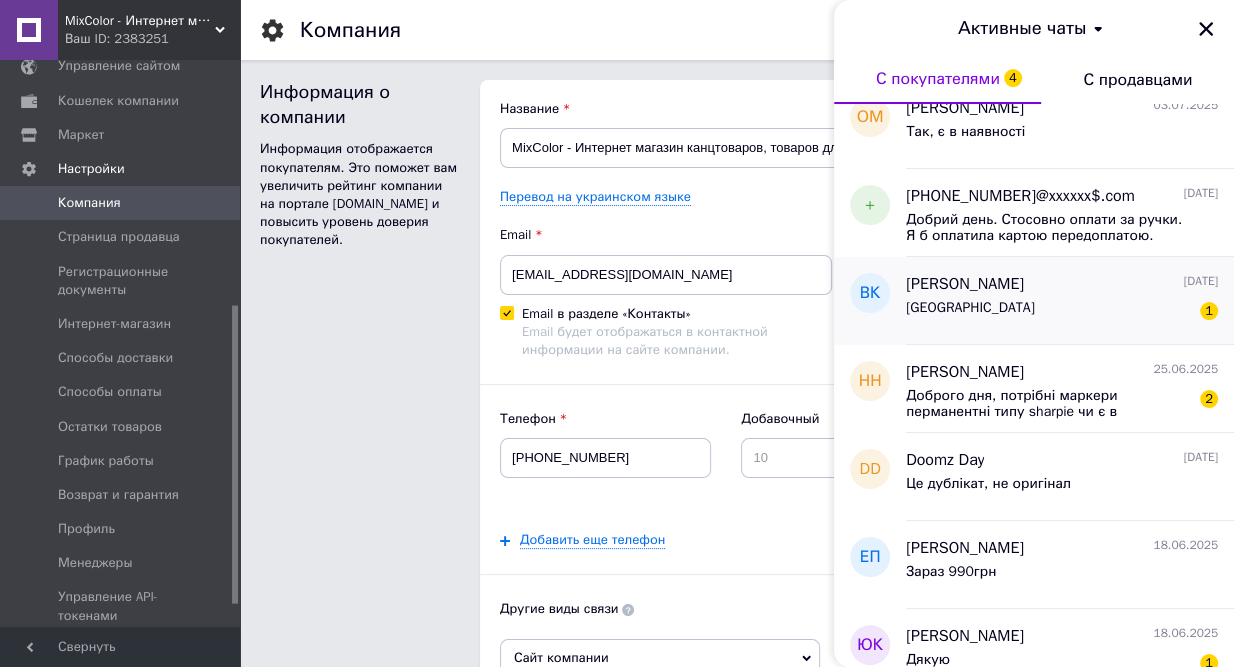 click on "Київ 1" at bounding box center [1062, 312] 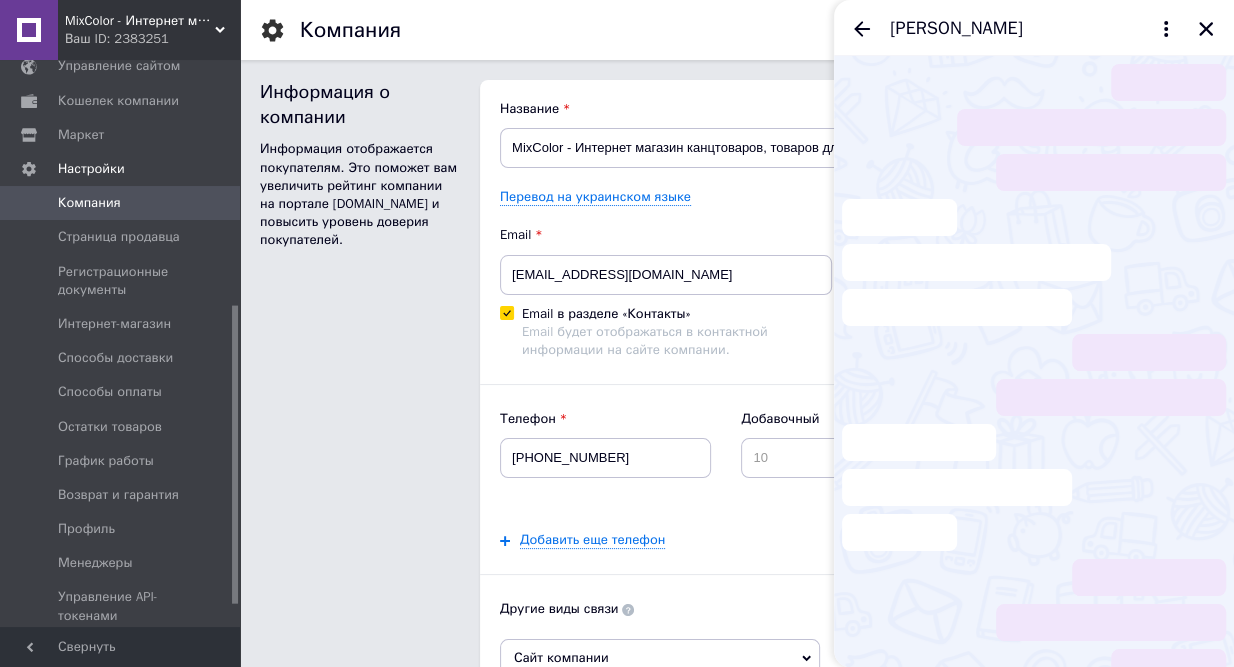 scroll, scrollTop: 676, scrollLeft: 0, axis: vertical 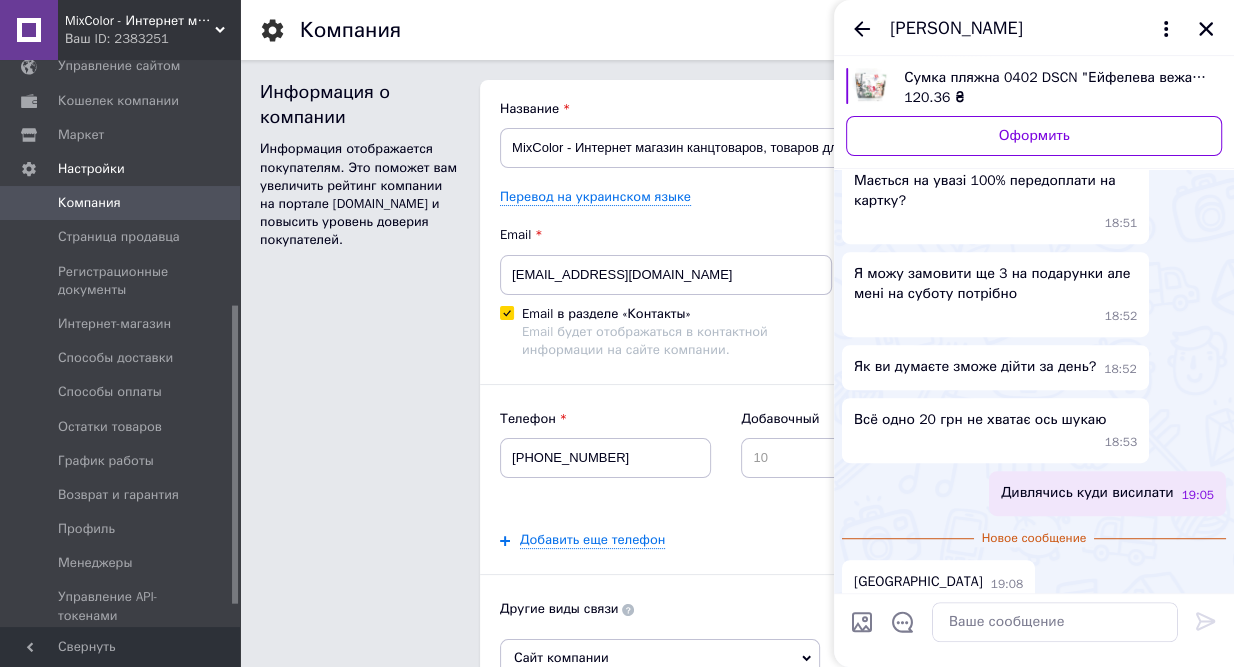 click 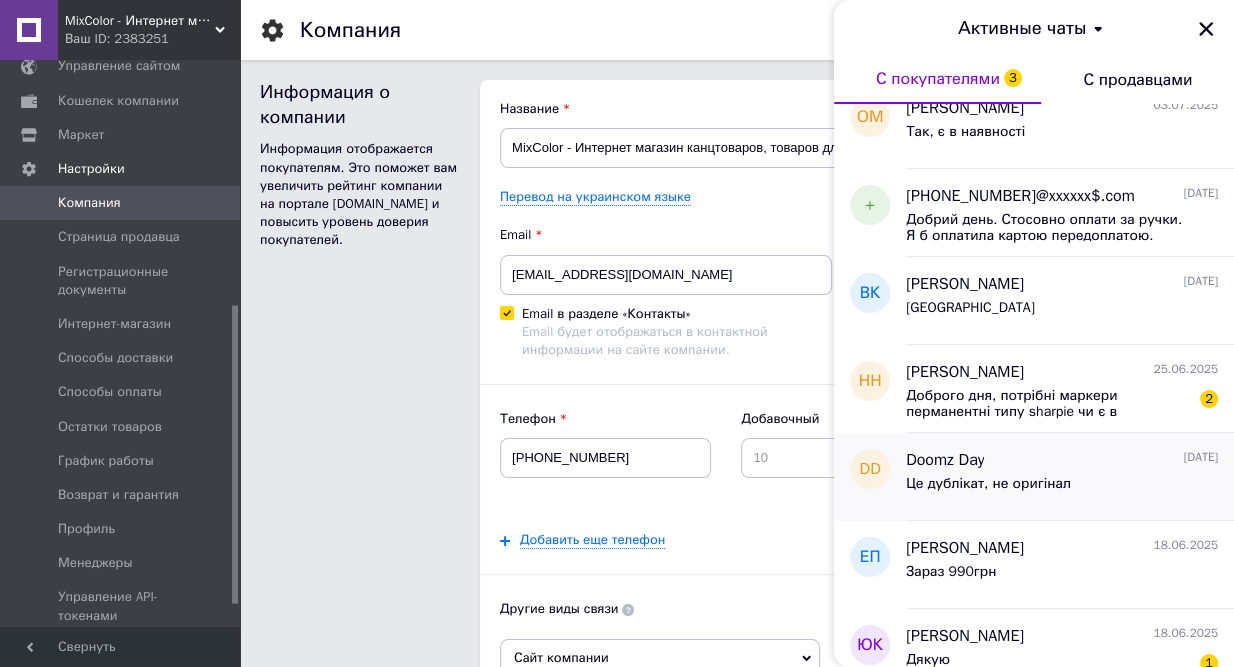 scroll, scrollTop: 818, scrollLeft: 0, axis: vertical 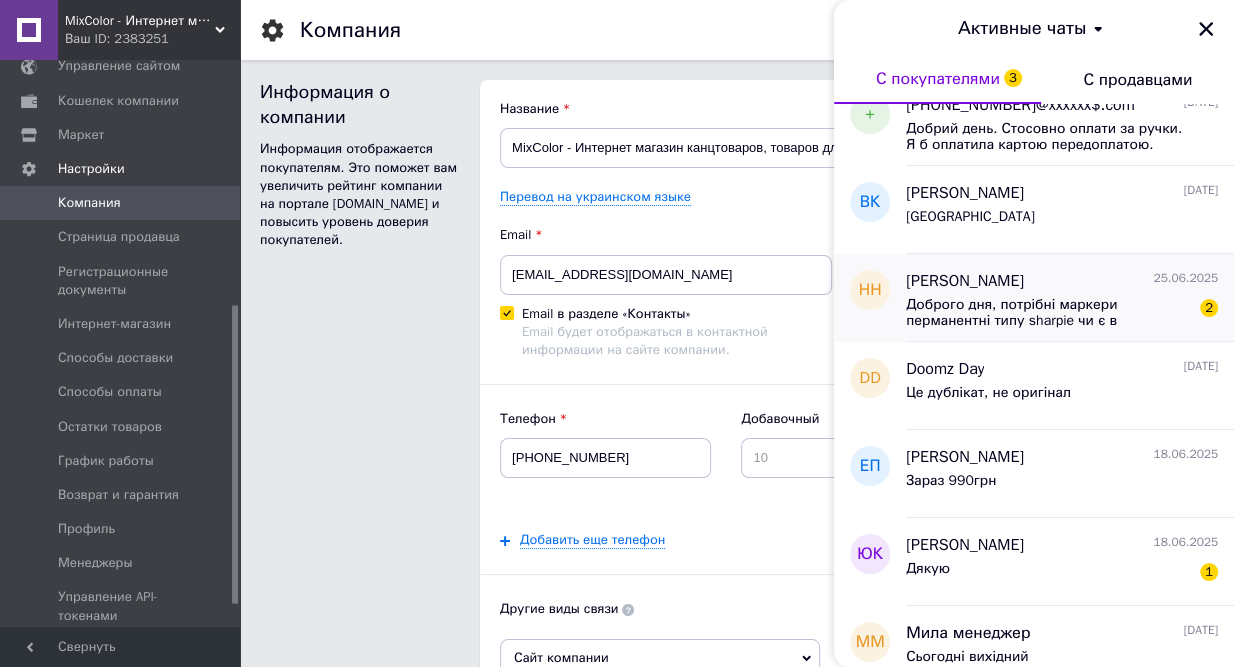 click on "Доброго дня, потрібні маркери перманентні типу sharpie чи є в наявності?" at bounding box center [1048, 313] 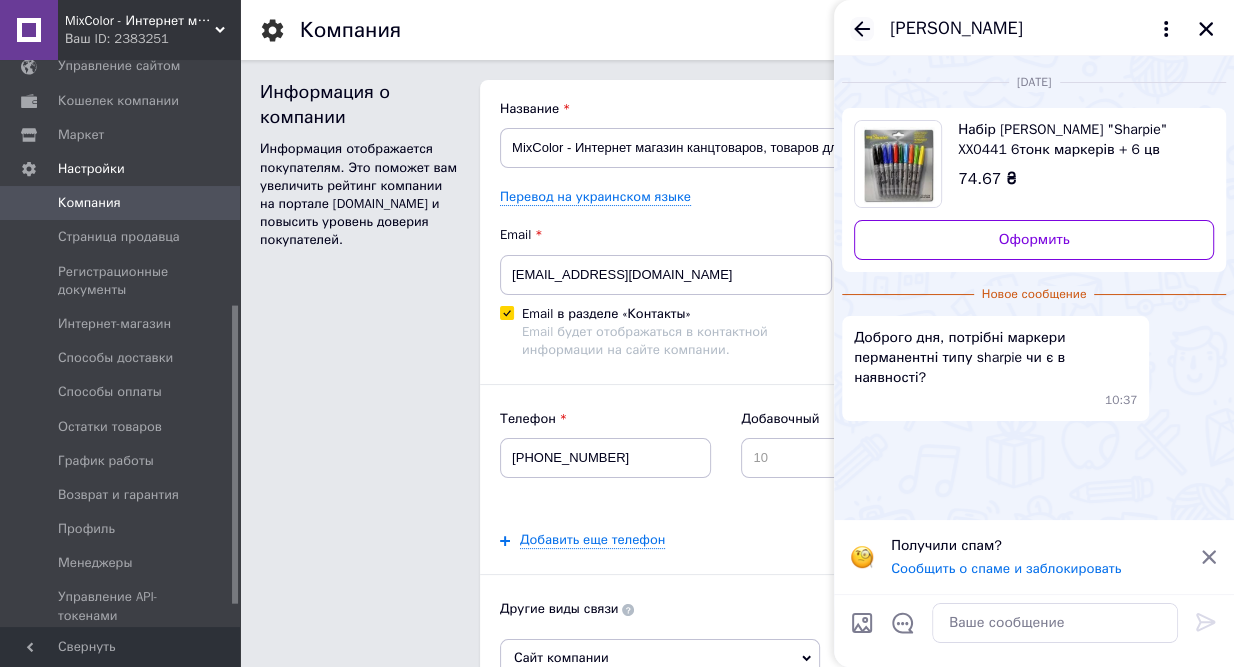 click 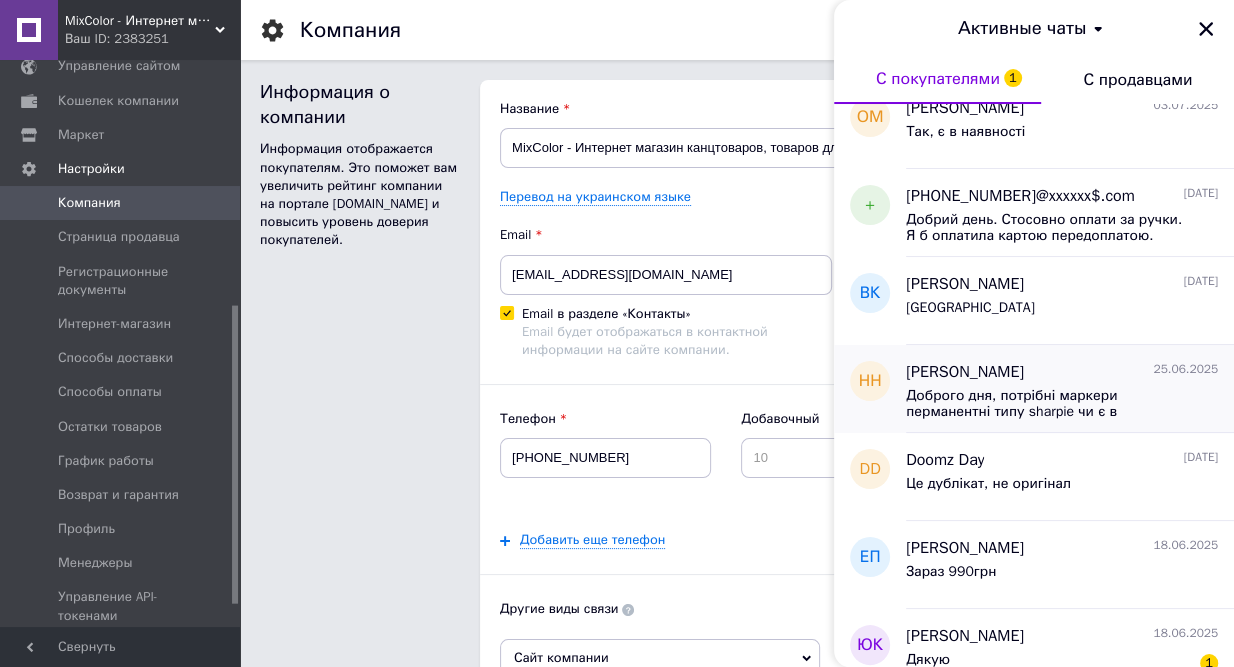 scroll, scrollTop: 1000, scrollLeft: 0, axis: vertical 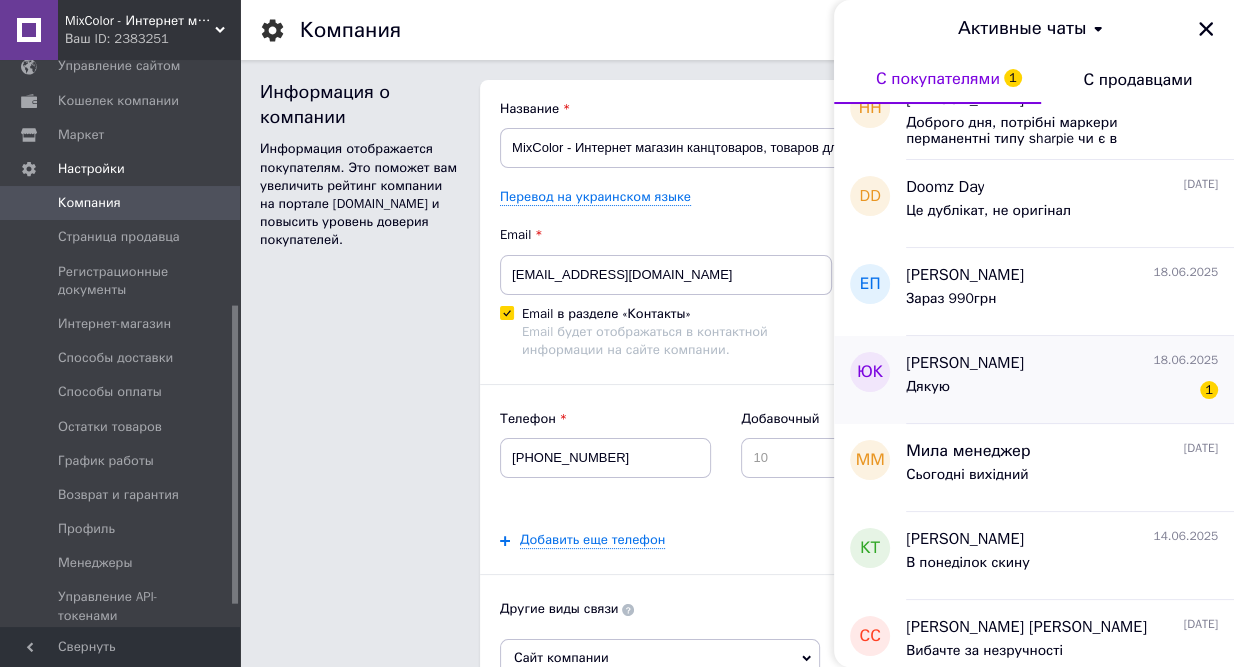 click on "Дякую 1" at bounding box center [1062, 391] 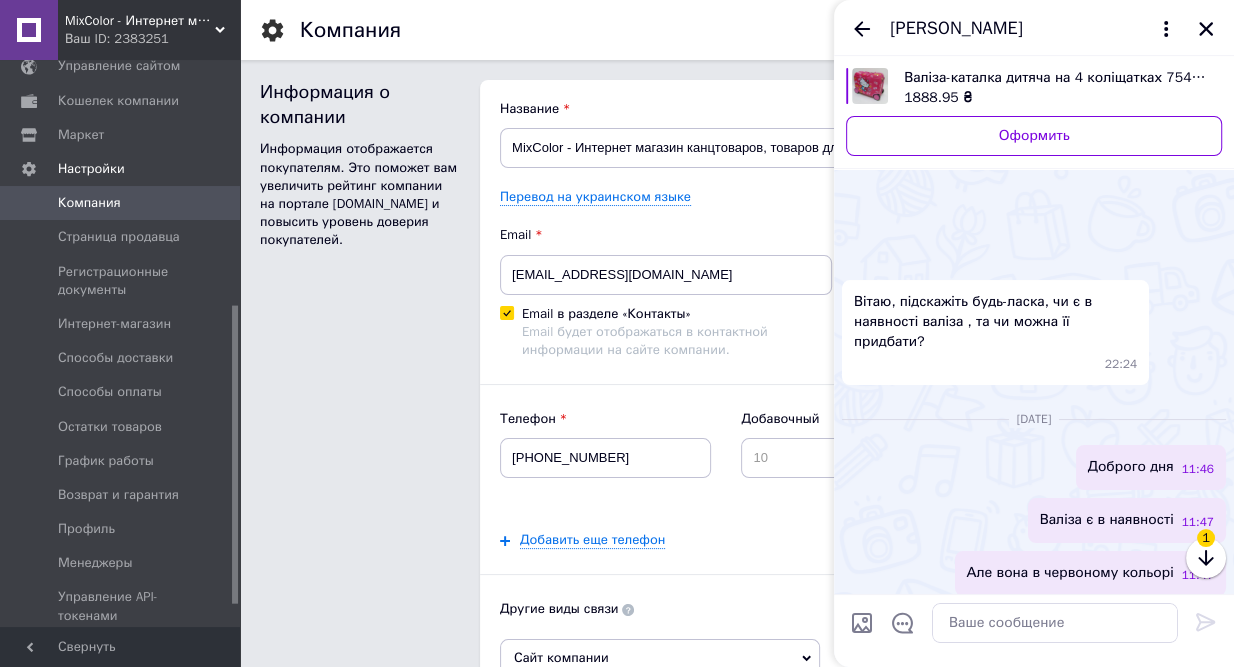 scroll, scrollTop: 264, scrollLeft: 0, axis: vertical 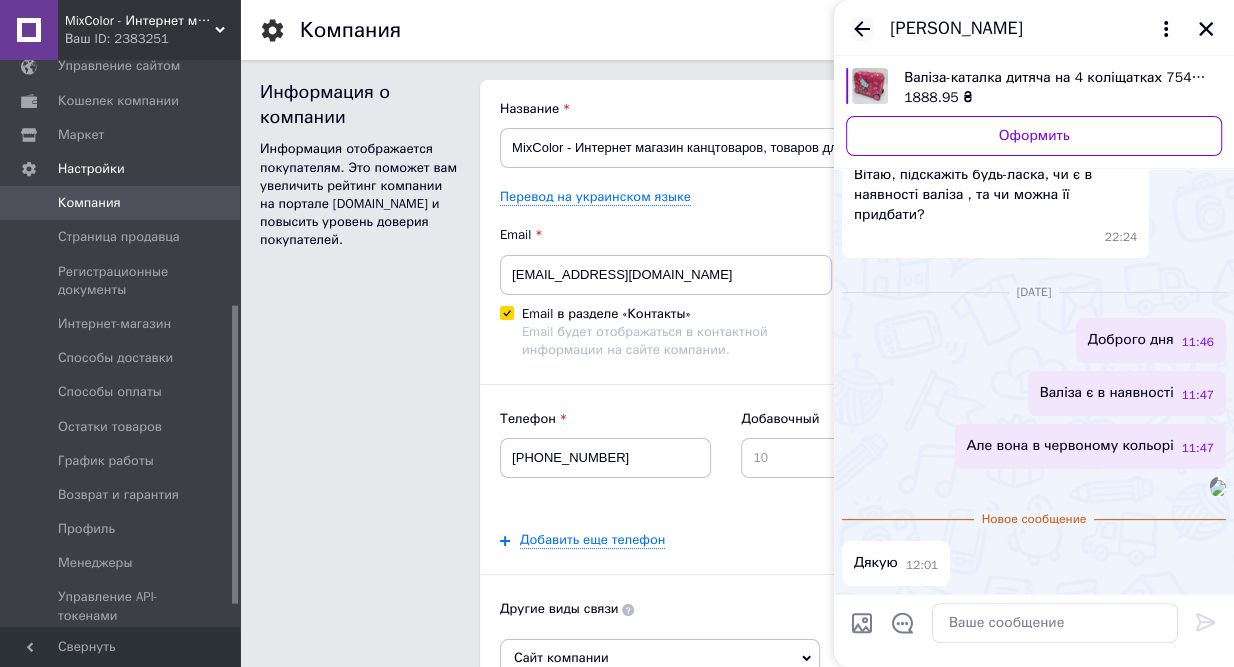 click 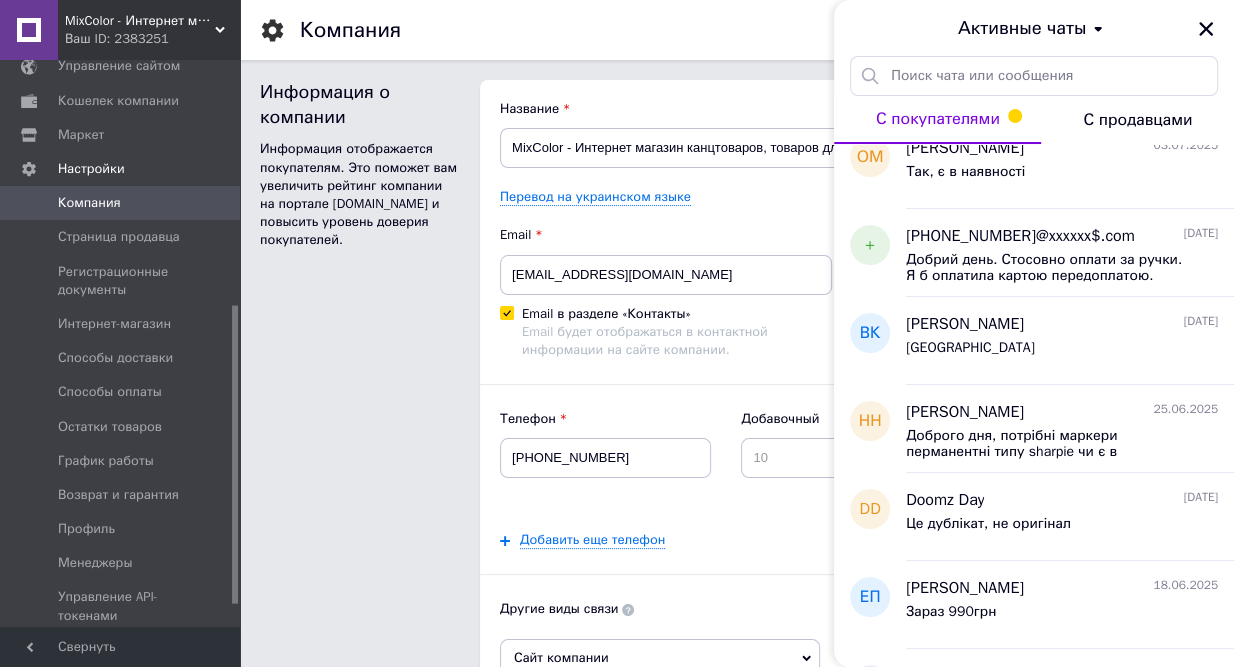 scroll, scrollTop: 0, scrollLeft: 0, axis: both 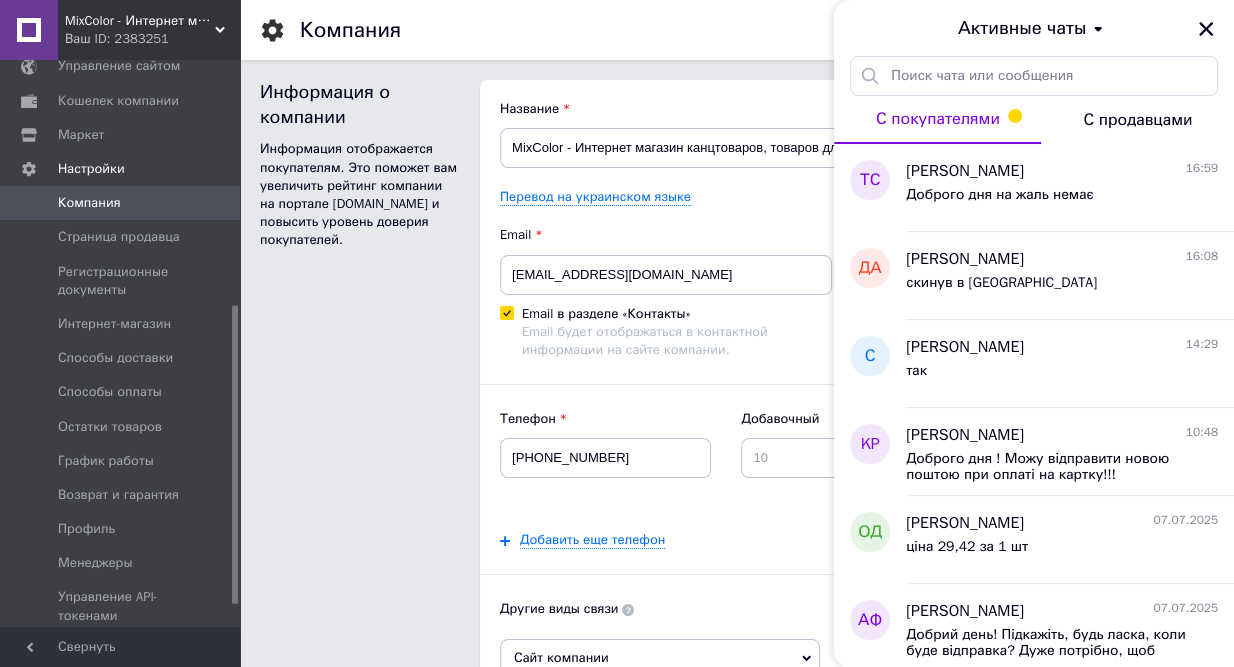 click on "С продавцами" at bounding box center [1137, 120] 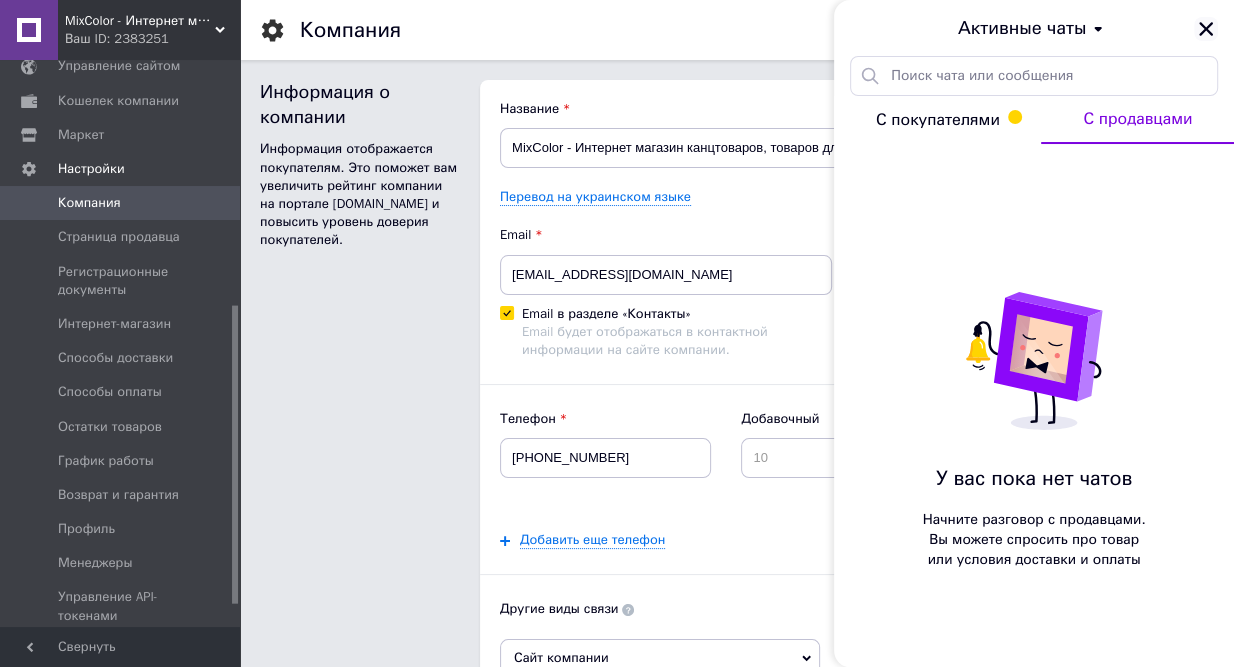 click 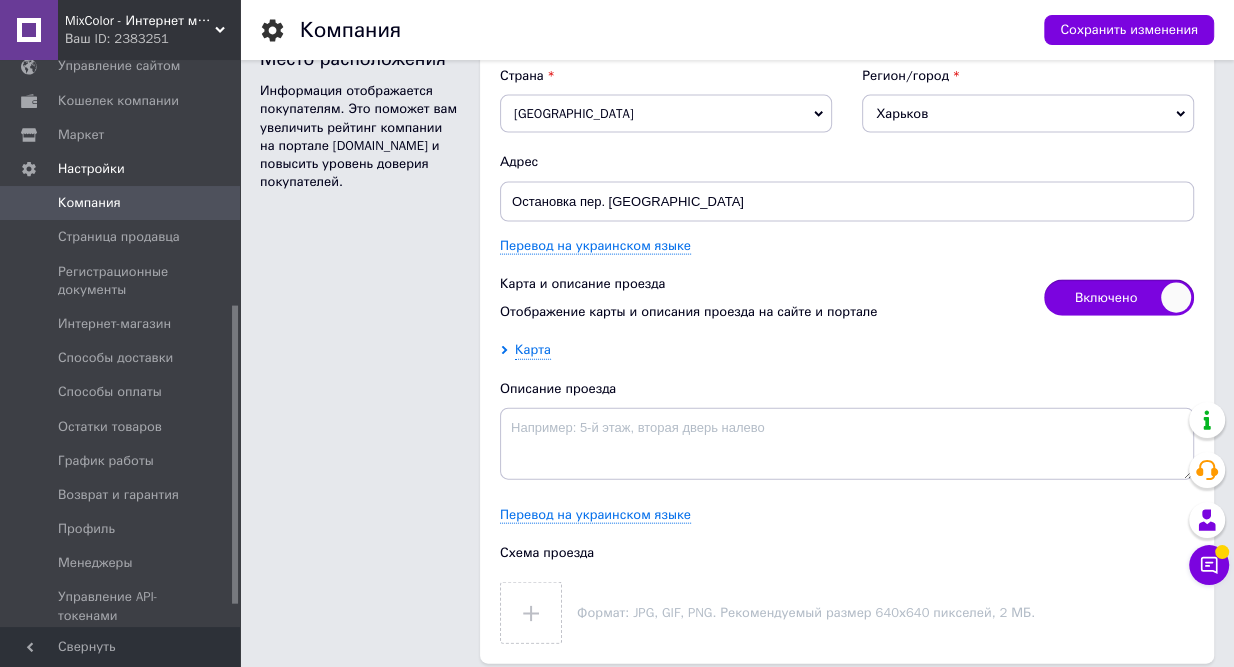 scroll, scrollTop: 3092, scrollLeft: 0, axis: vertical 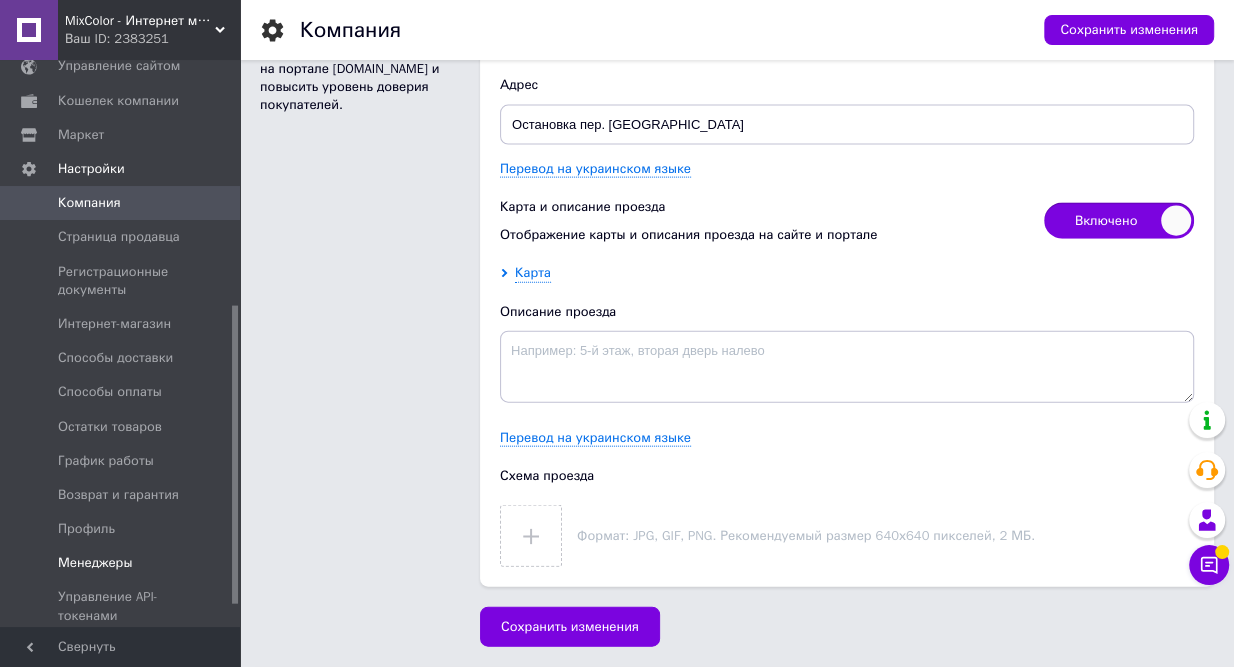 click on "Менеджеры" at bounding box center [95, 563] 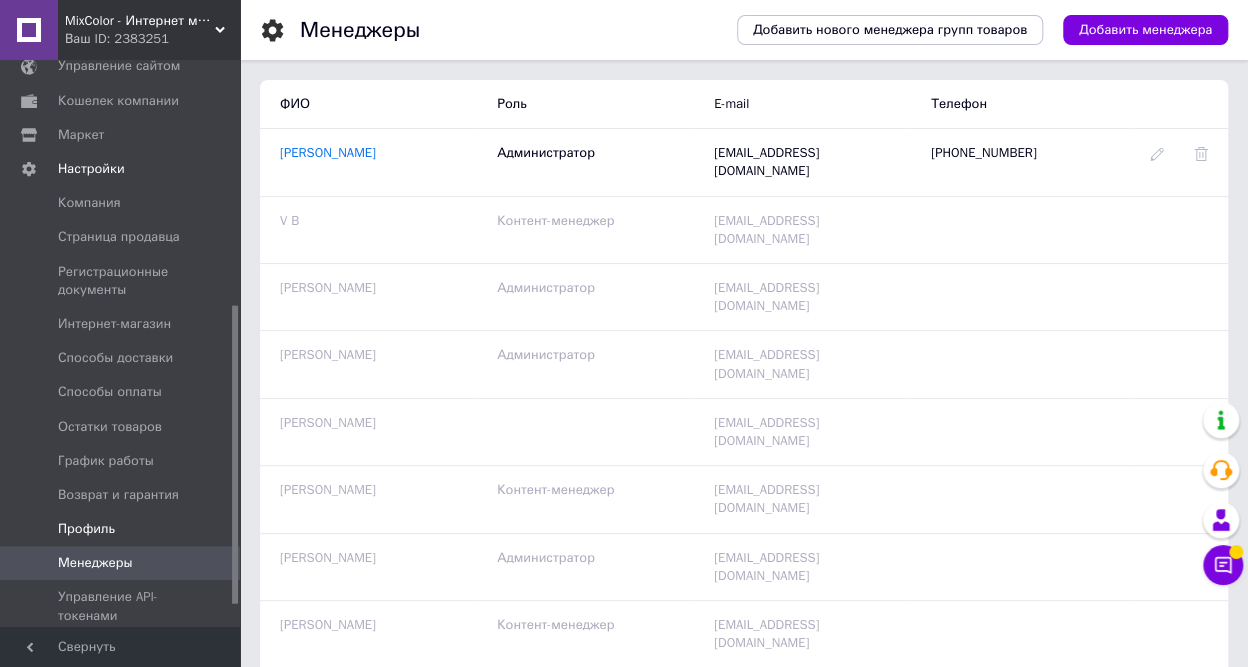 click on "Профиль" at bounding box center [86, 529] 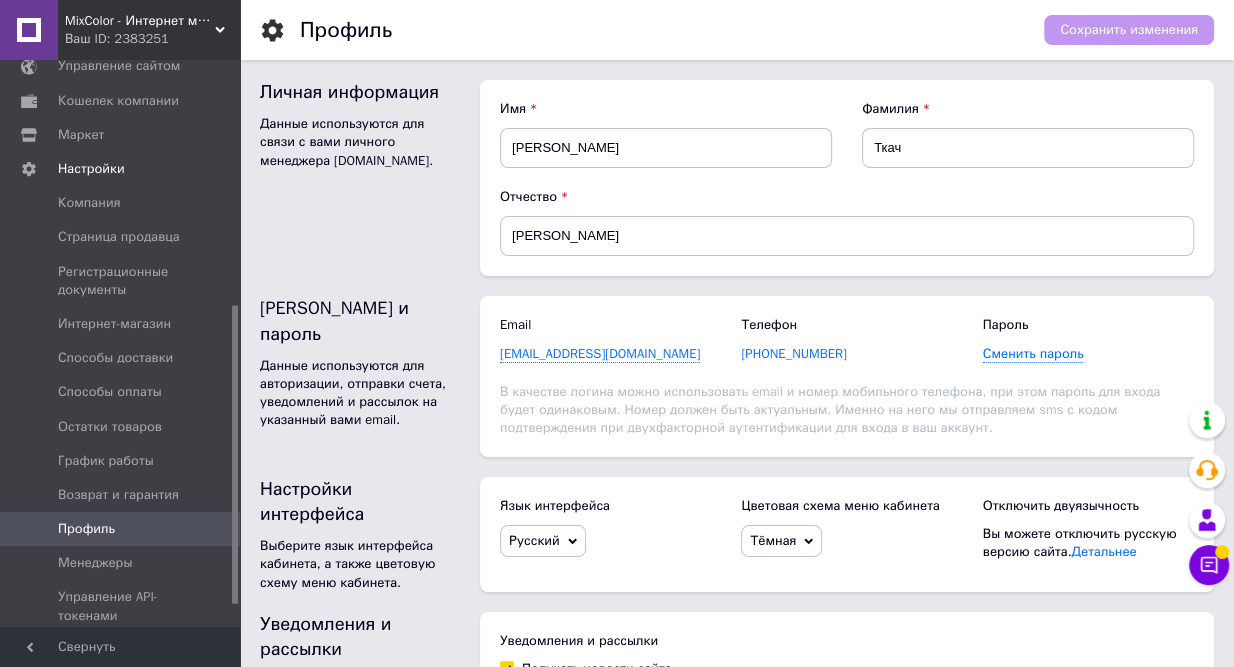 click on "[PHONE_NUMBER]" at bounding box center (793, 354) 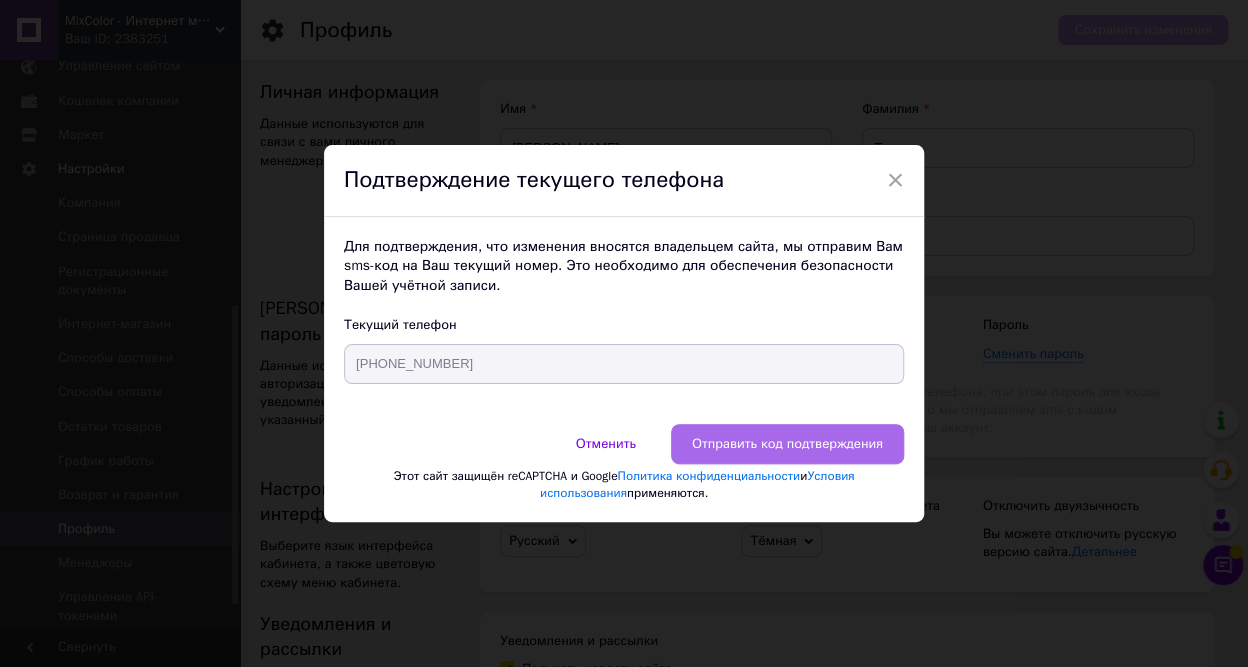 click on "Отправить код подтверждения" at bounding box center [787, 444] 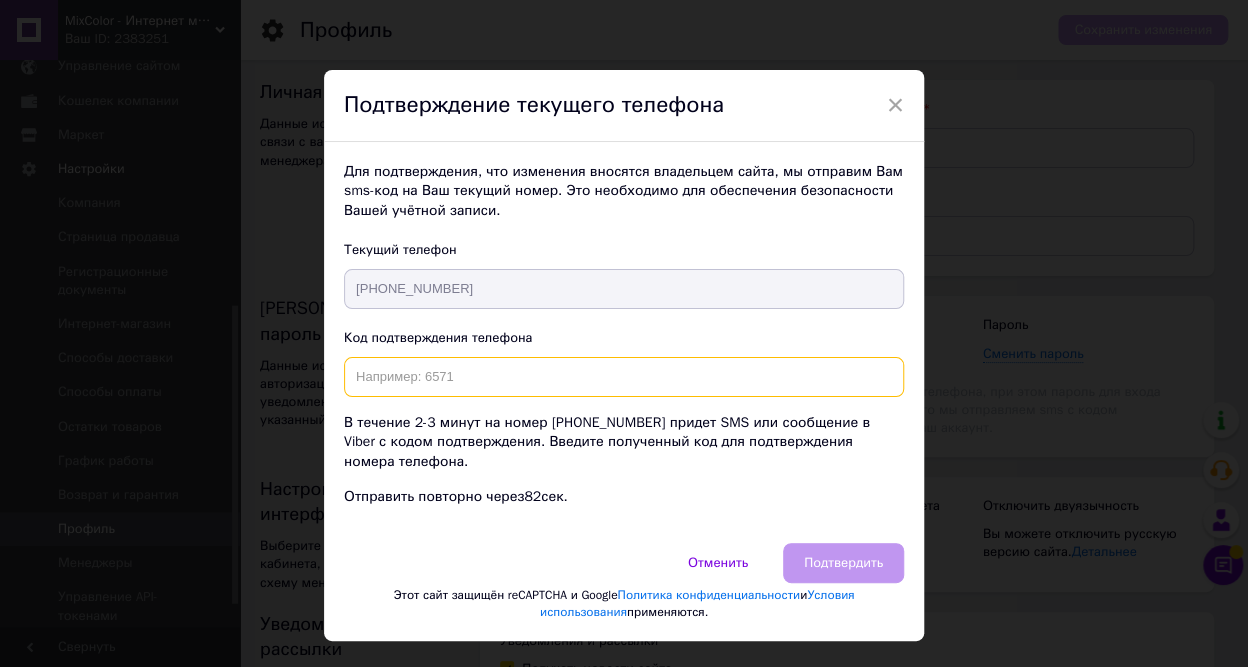 click at bounding box center [624, 377] 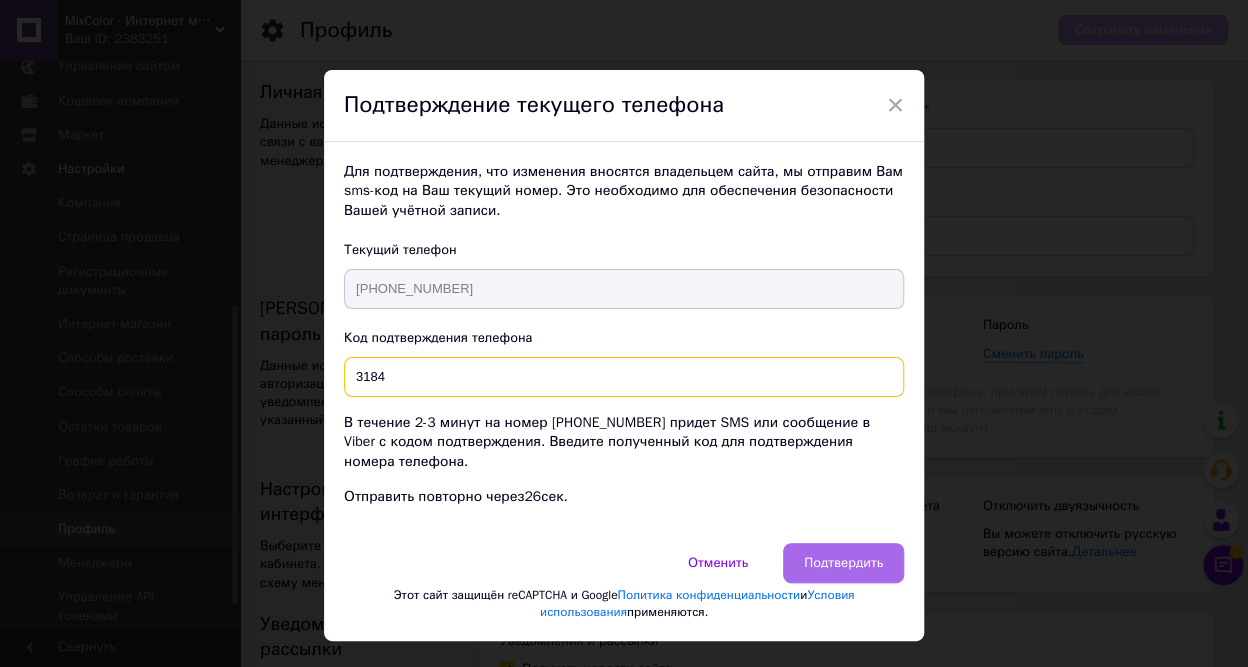 type on "3184" 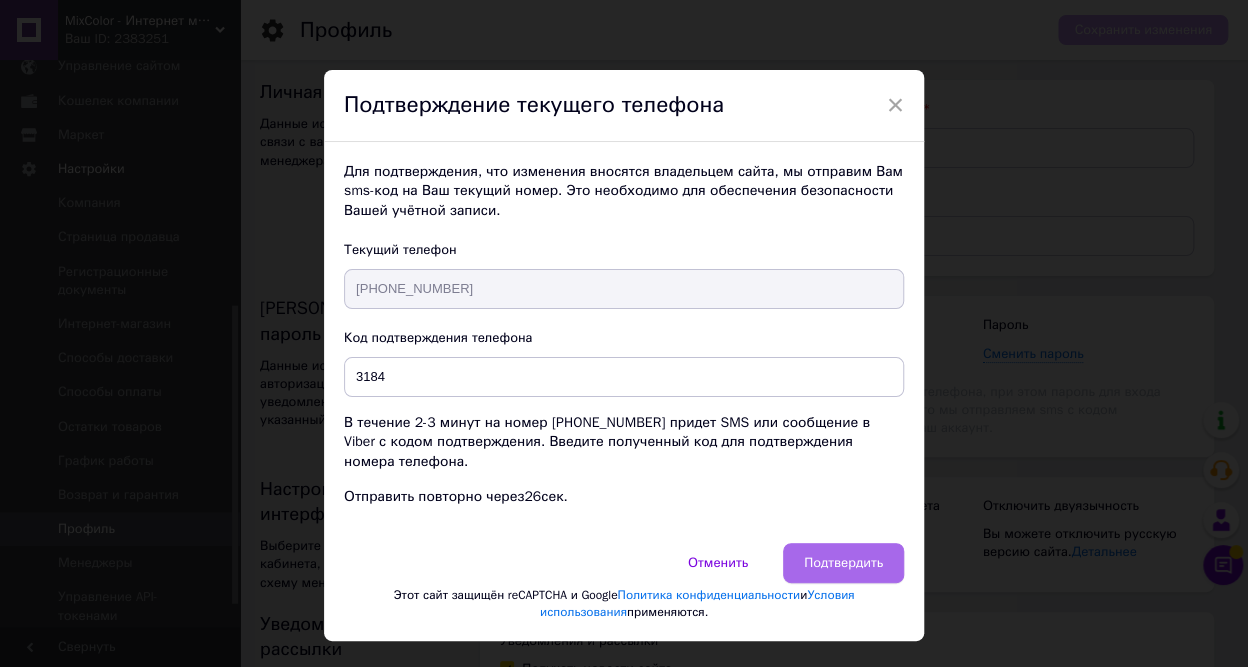 click on "Подтвердить" at bounding box center [843, 563] 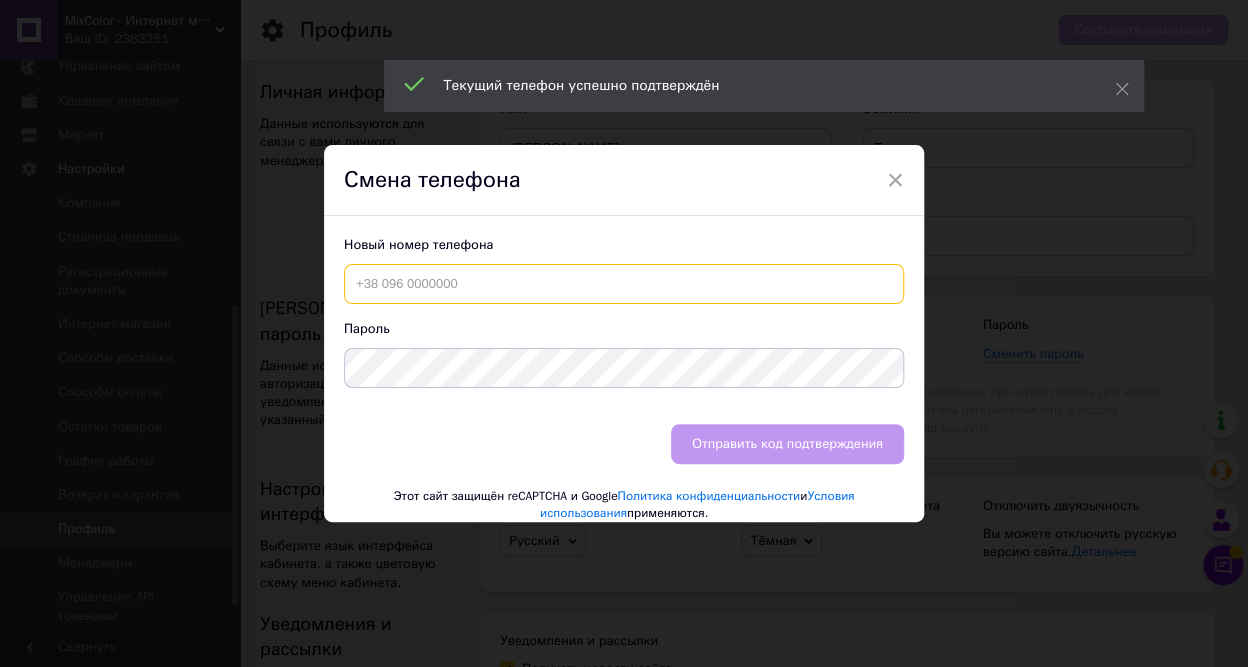 click at bounding box center (624, 284) 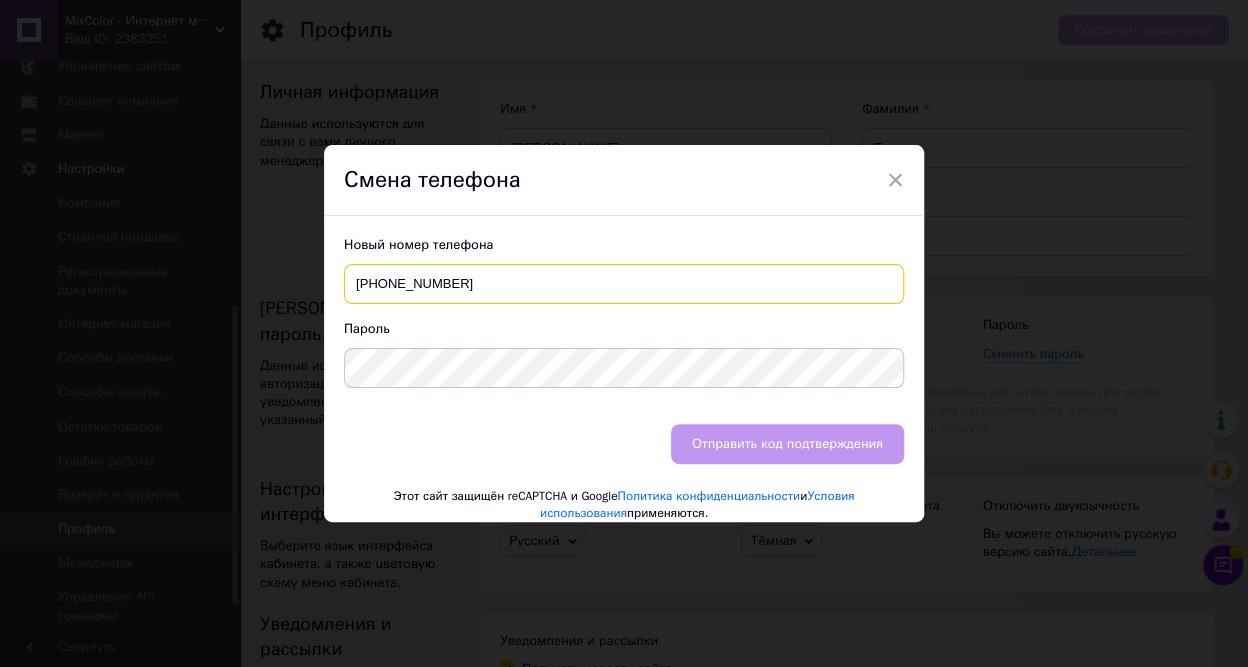 type on "[PHONE_NUMBER]" 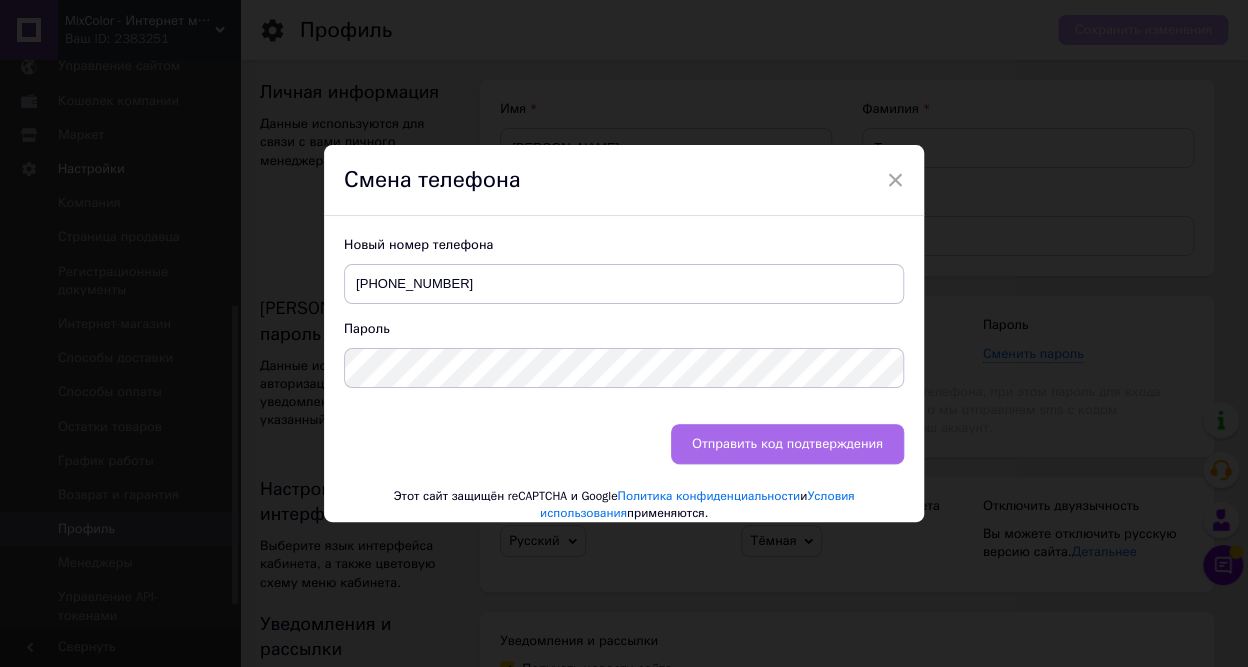 click on "Отправить код подтверждения" at bounding box center [787, 444] 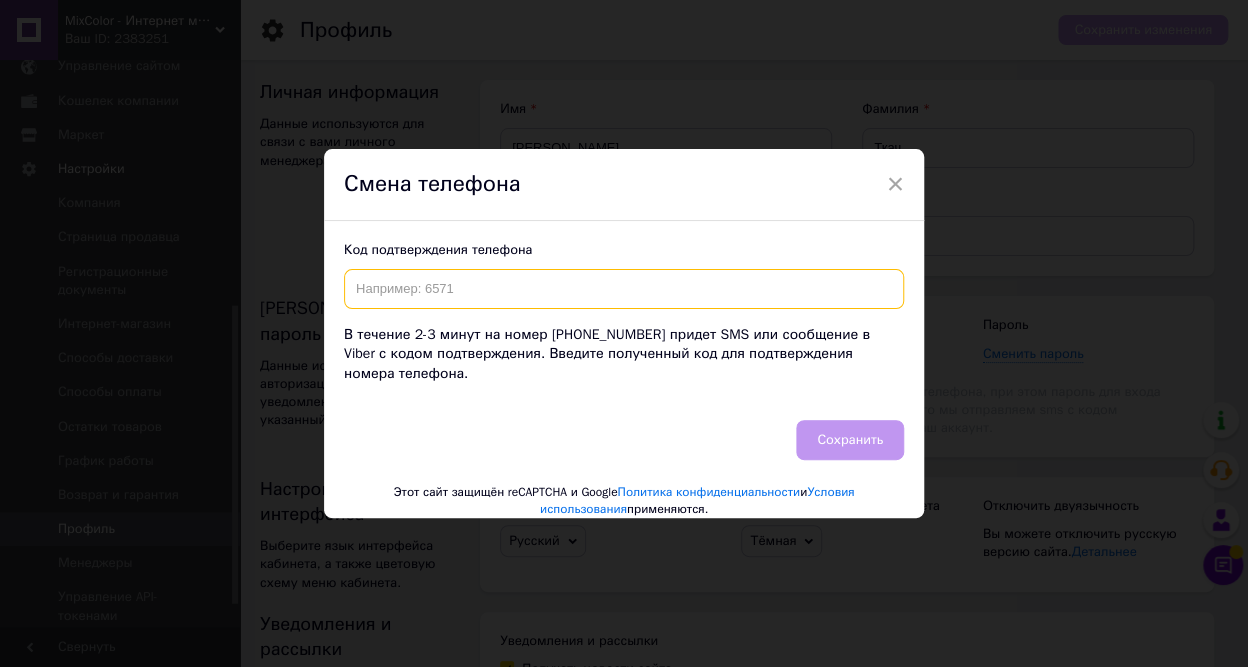 click at bounding box center [624, 289] 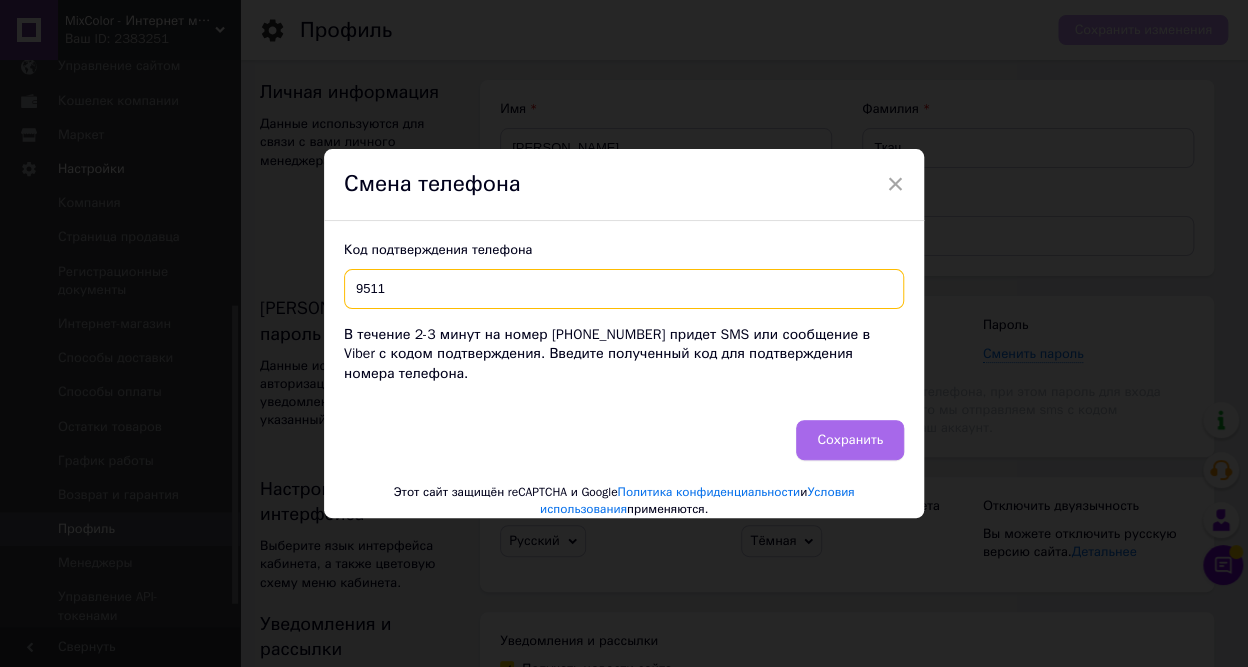 type on "9511" 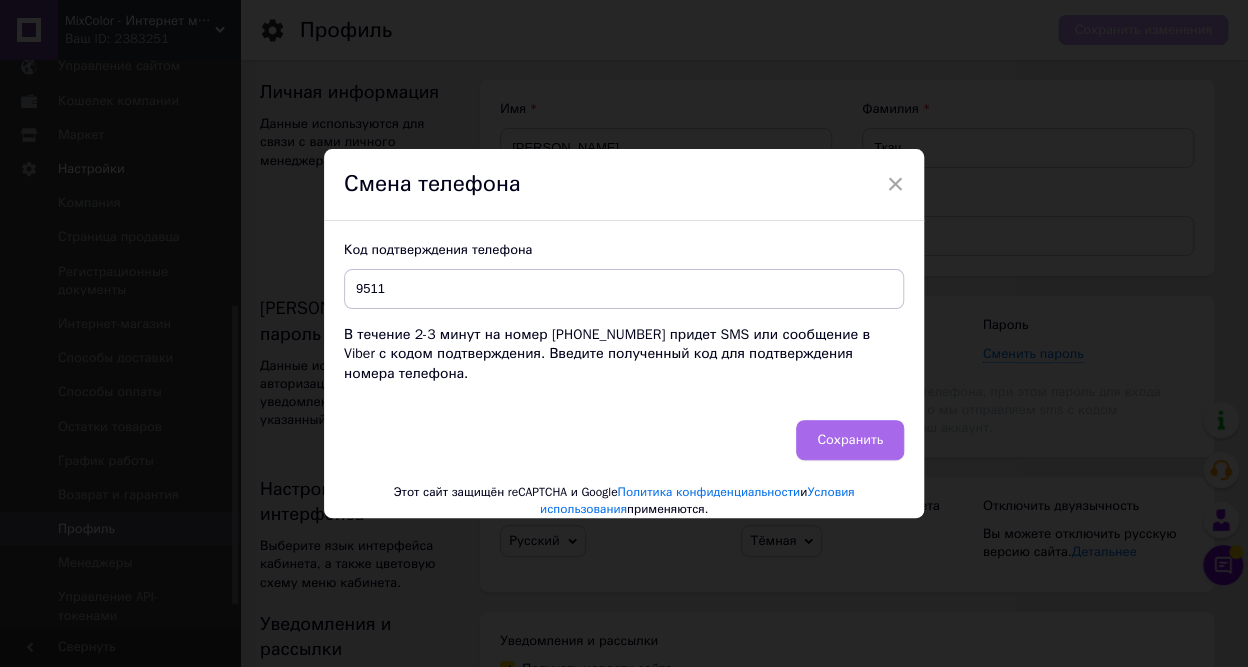 click on "Сохранить" at bounding box center (850, 440) 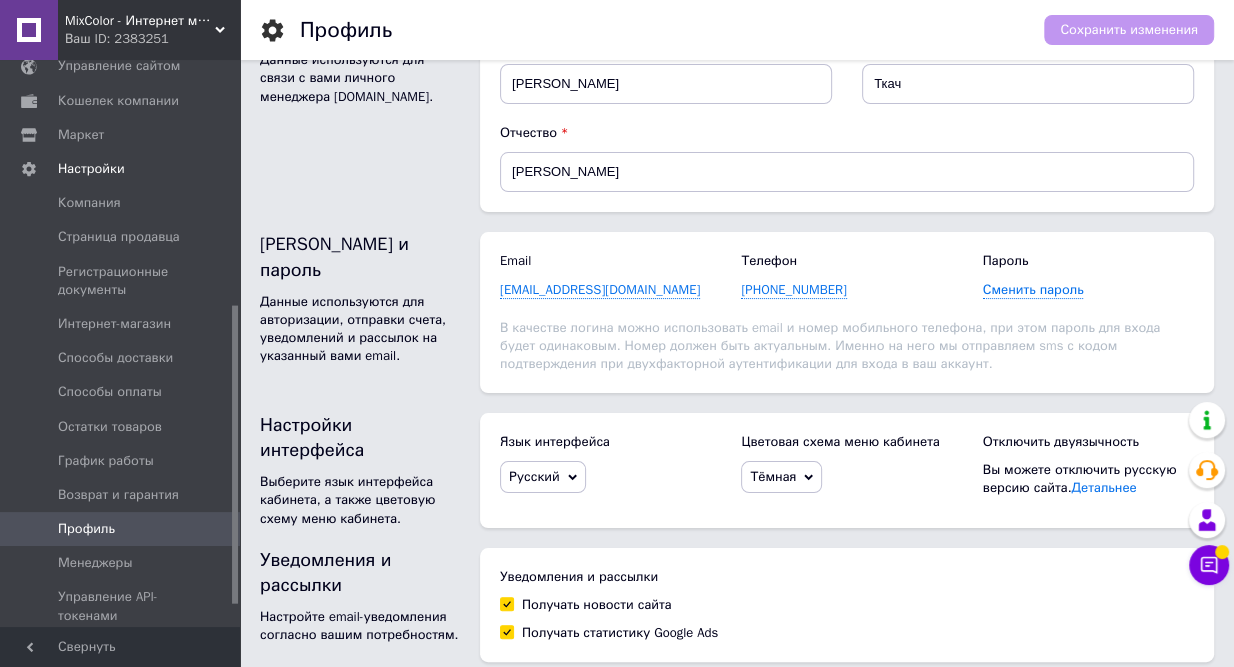 scroll, scrollTop: 0, scrollLeft: 0, axis: both 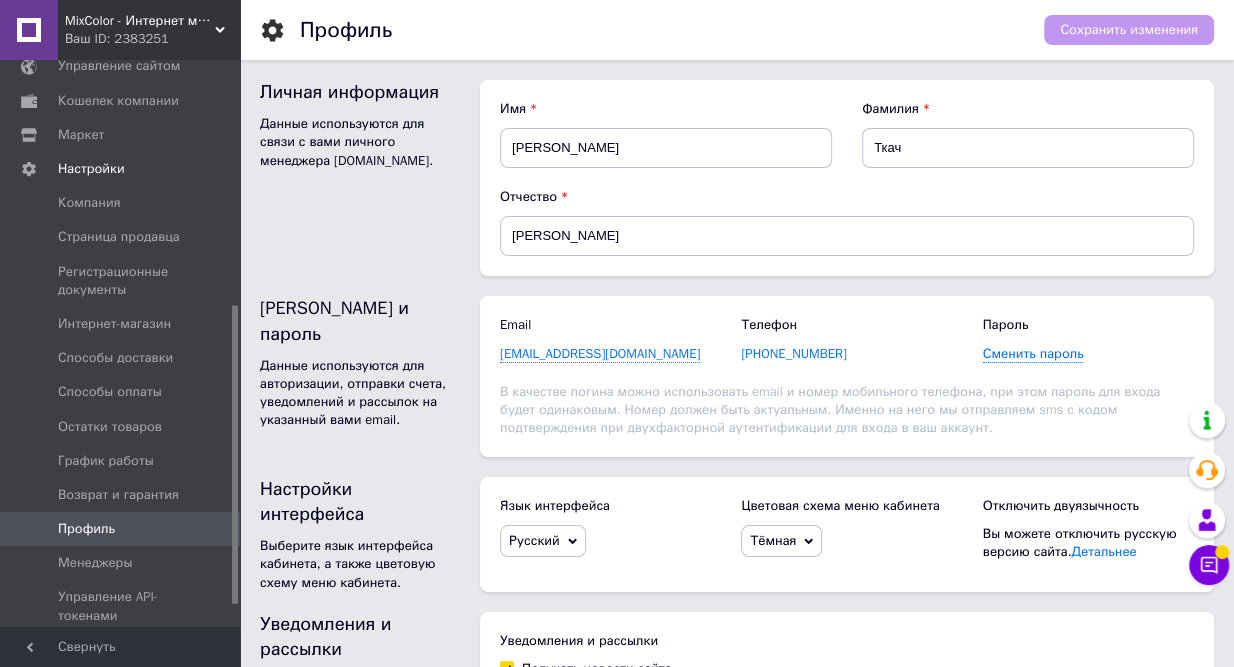 click on "[PHONE_NUMBER]" at bounding box center (793, 354) 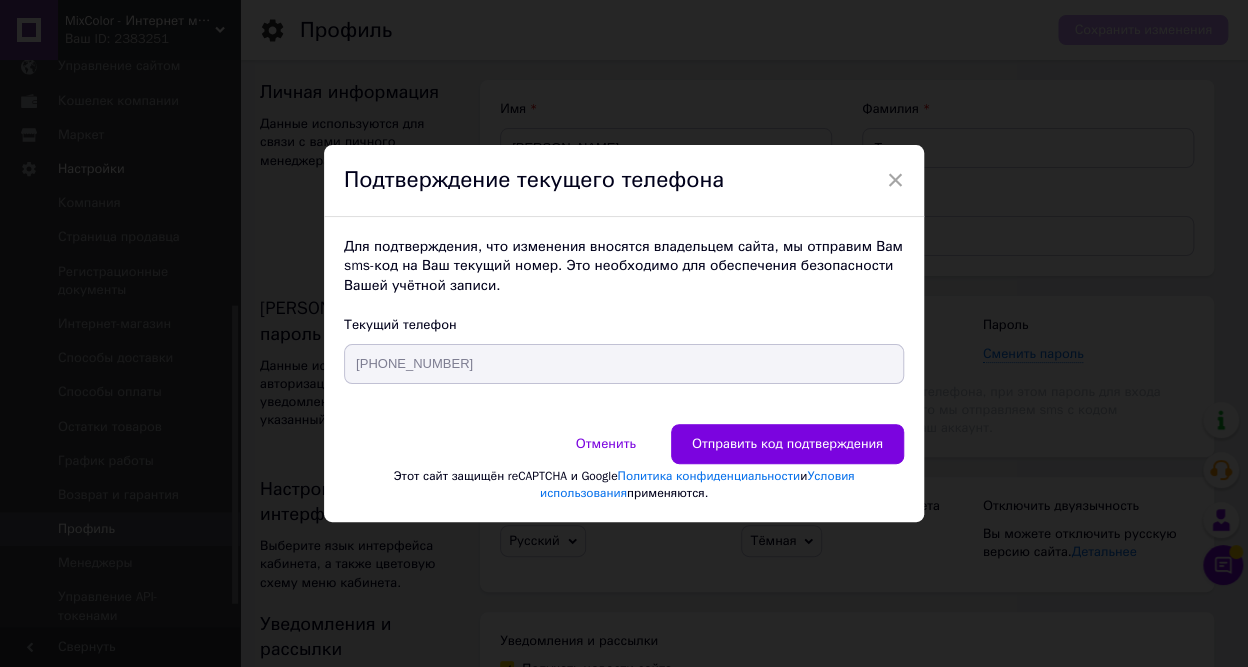 drag, startPoint x: 889, startPoint y: 178, endPoint x: 884, endPoint y: 189, distance: 12.083046 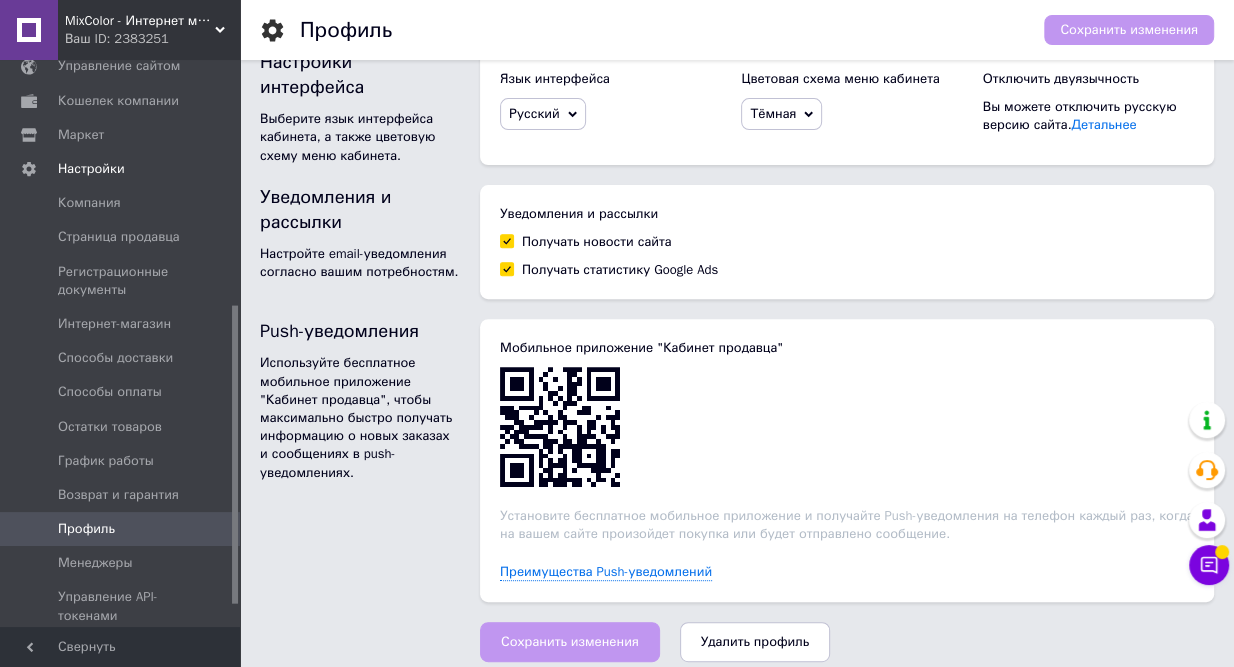scroll, scrollTop: 154, scrollLeft: 0, axis: vertical 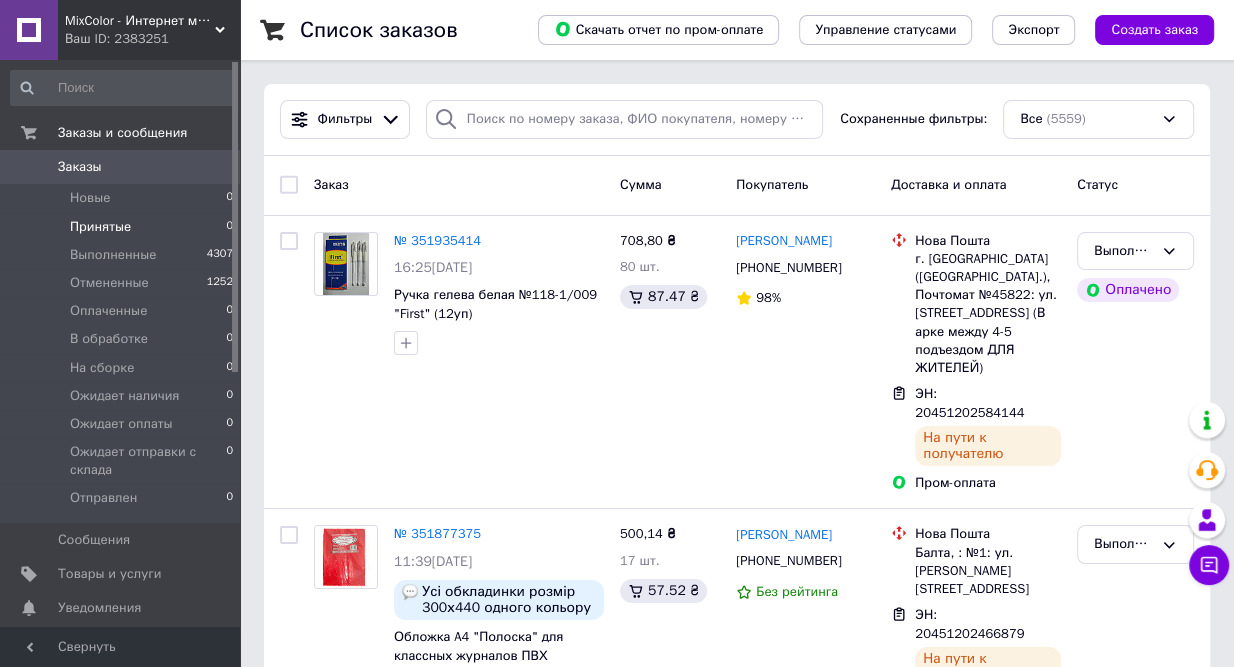 click on "Принятые" at bounding box center [100, 227] 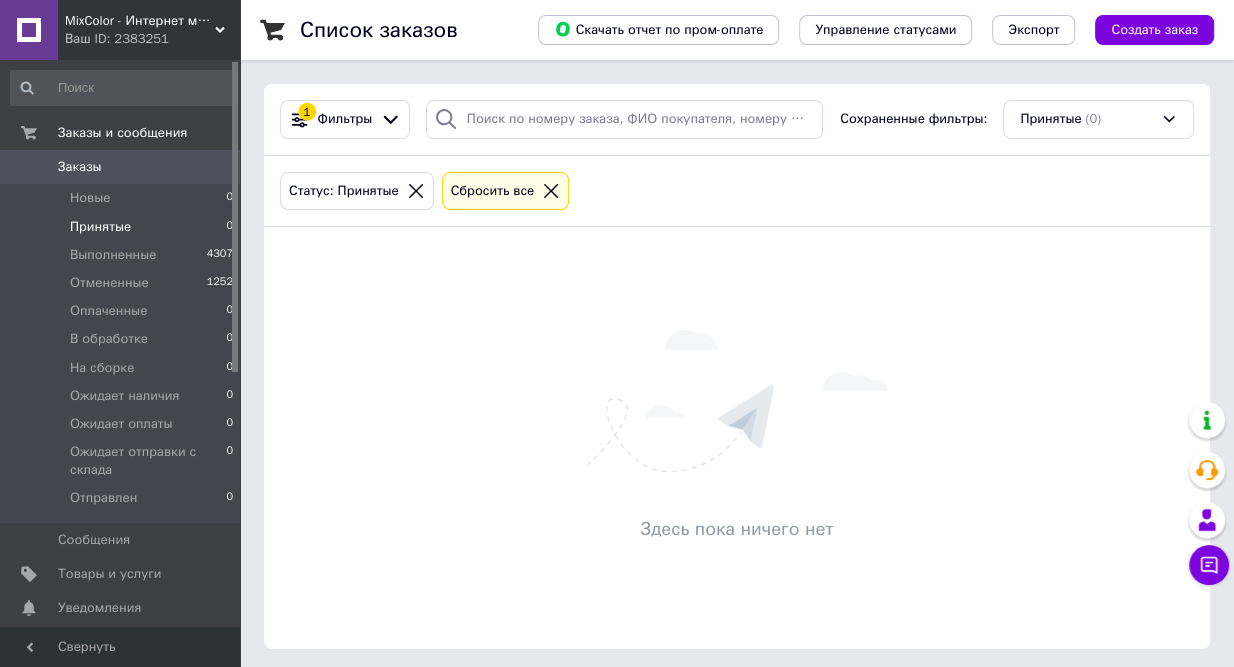 click on "Ваш ID: 2383251" at bounding box center (152, 39) 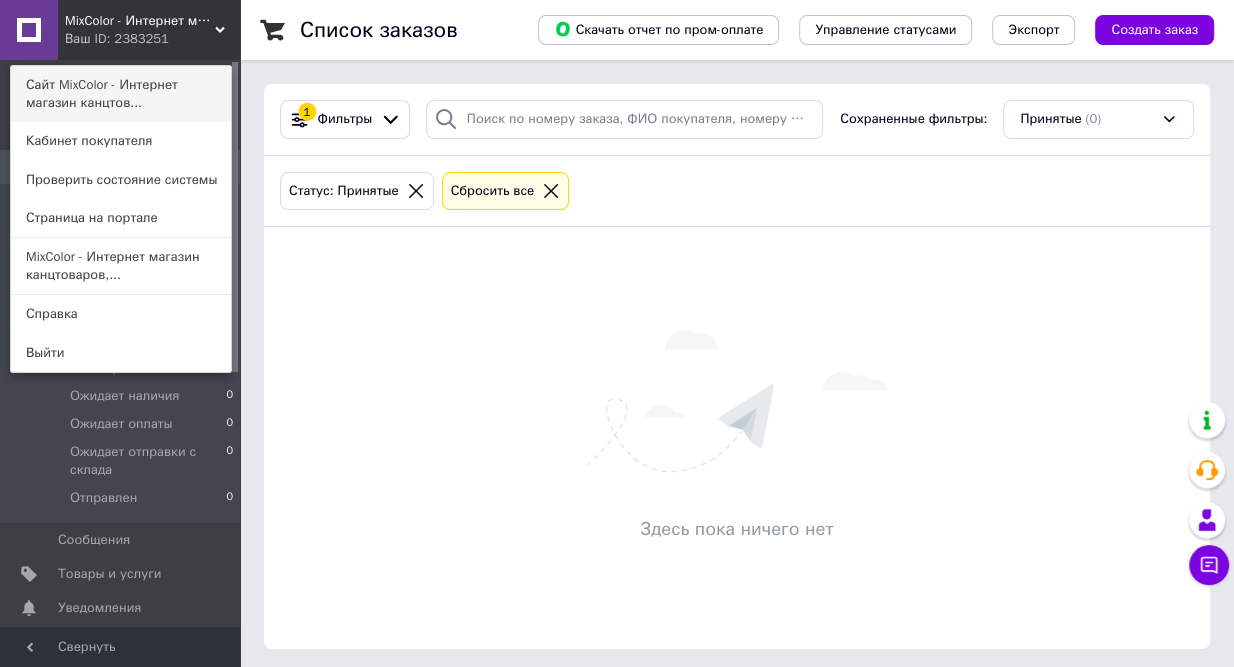 click on "Сайт MixColor - Интернет магазин канцтов..." at bounding box center (121, 94) 